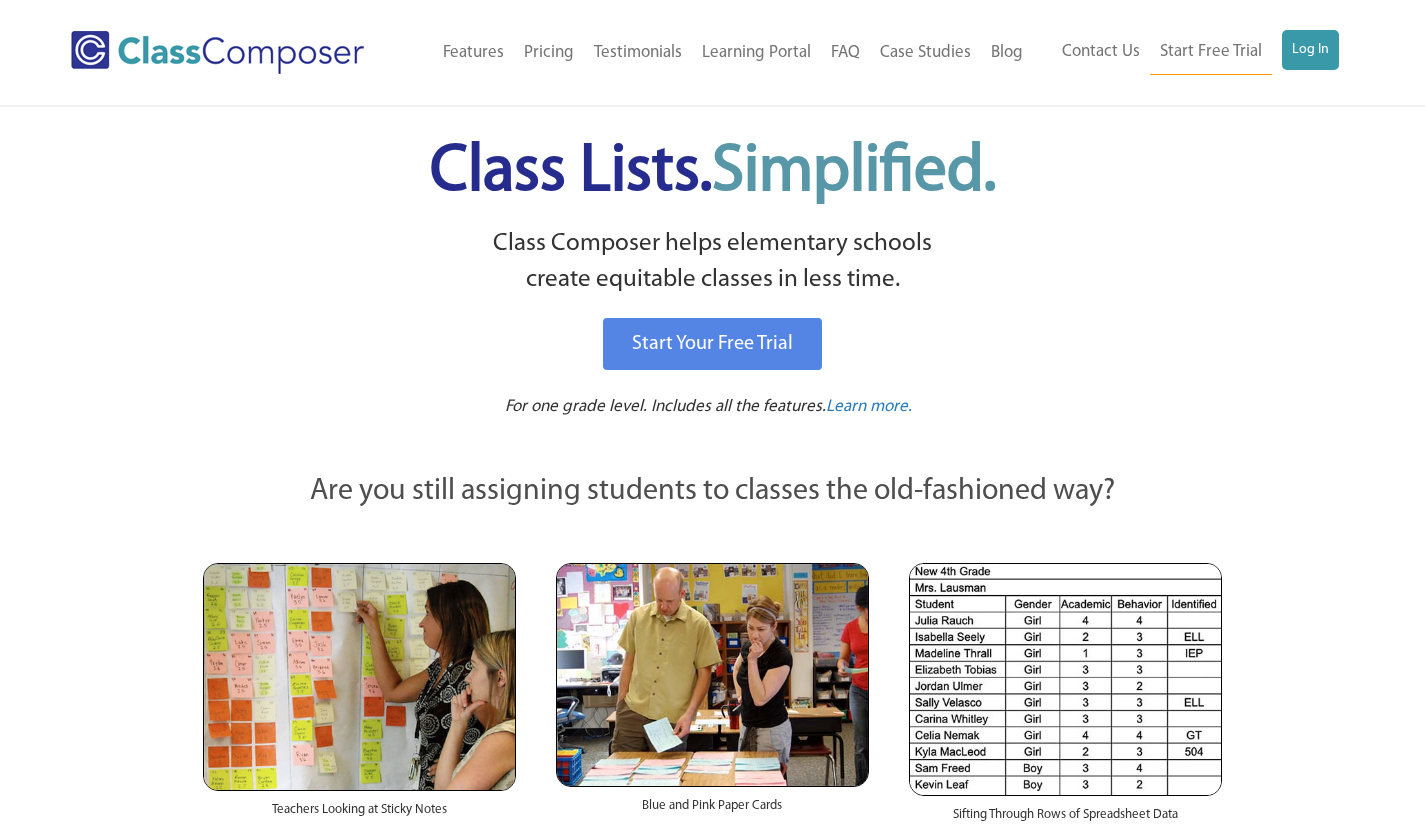 scroll, scrollTop: 0, scrollLeft: 0, axis: both 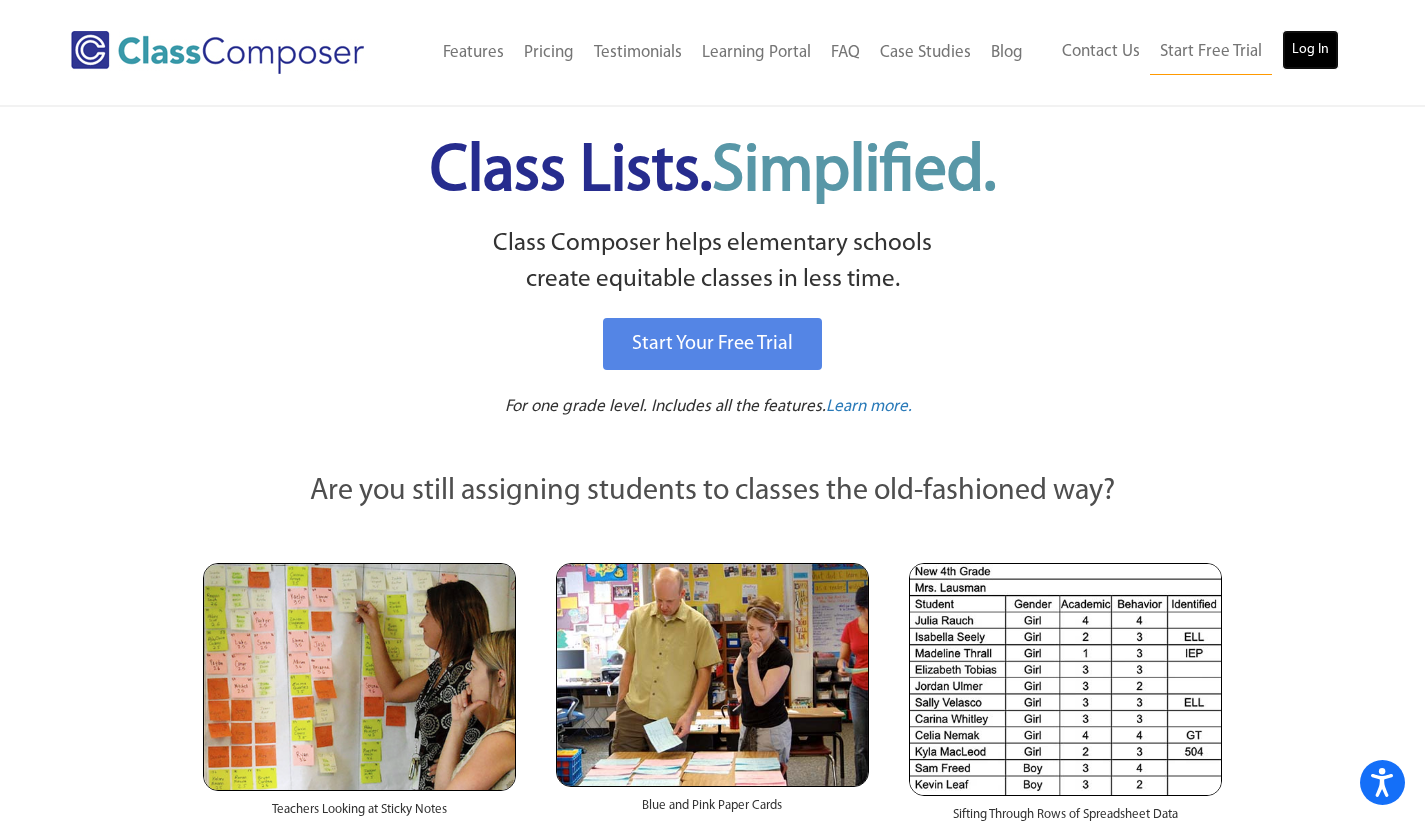 click on "Log In" at bounding box center (1310, 50) 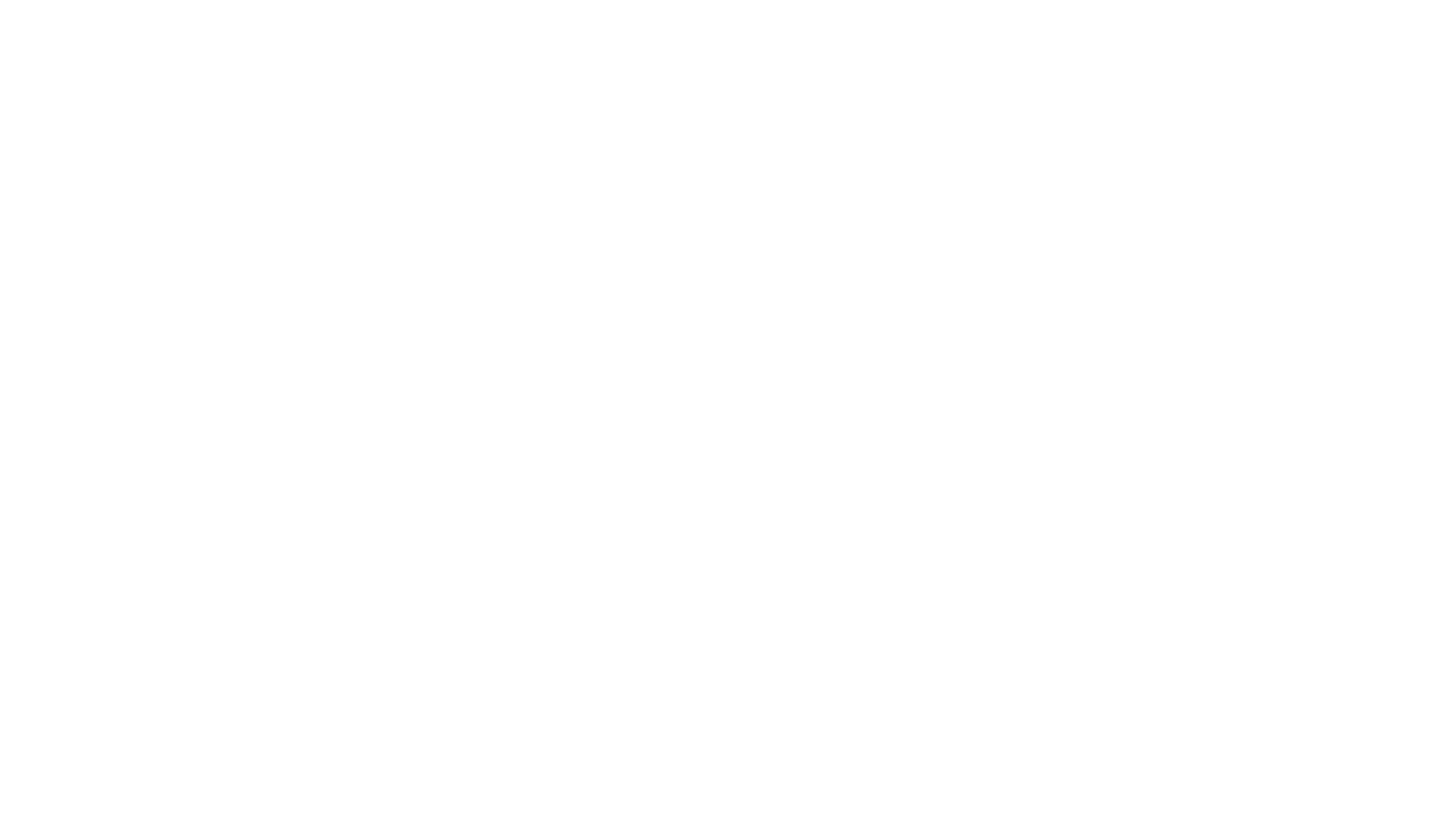 scroll, scrollTop: 0, scrollLeft: 0, axis: both 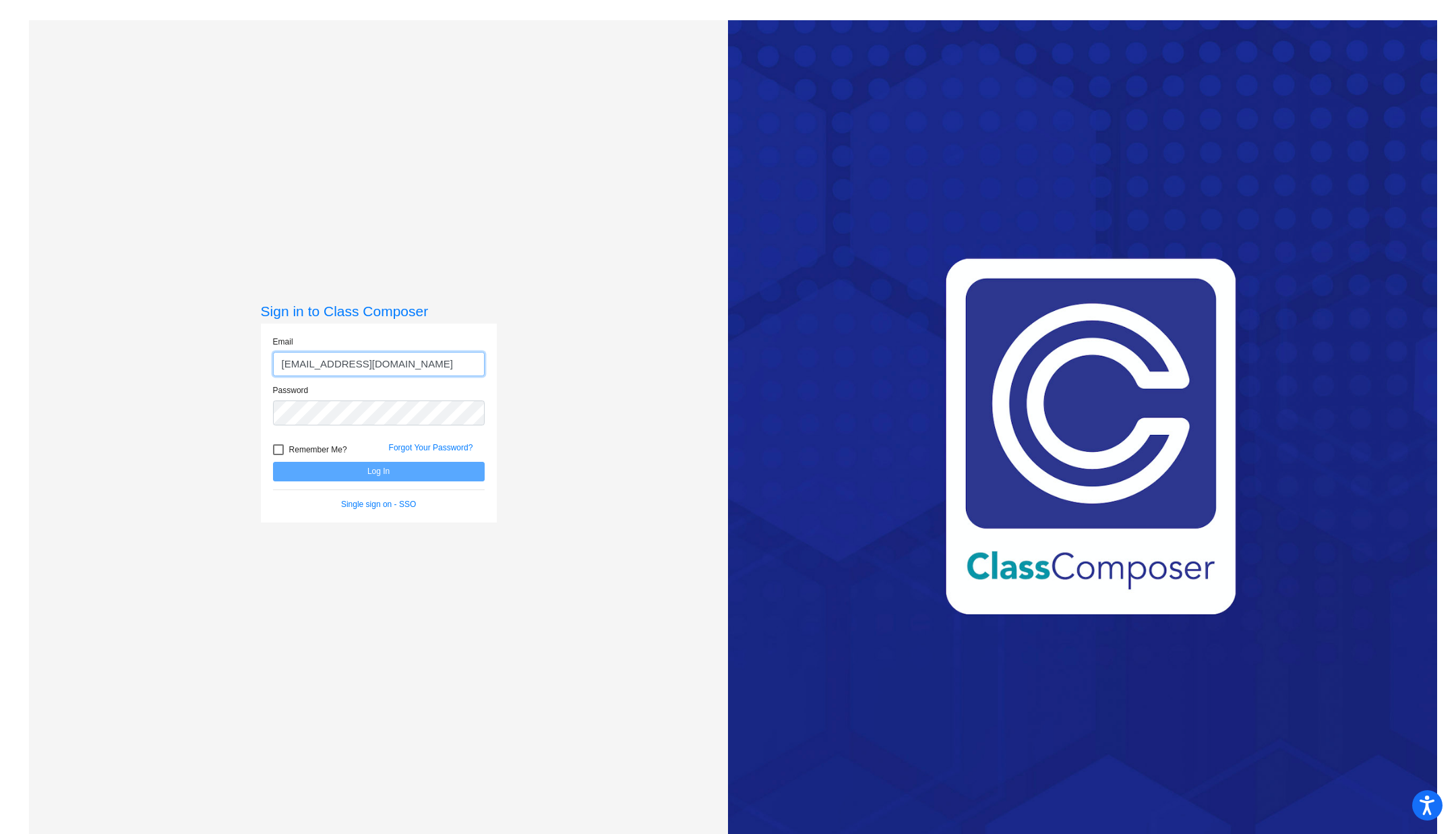 type on "[EMAIL_ADDRESS][DOMAIN_NAME]" 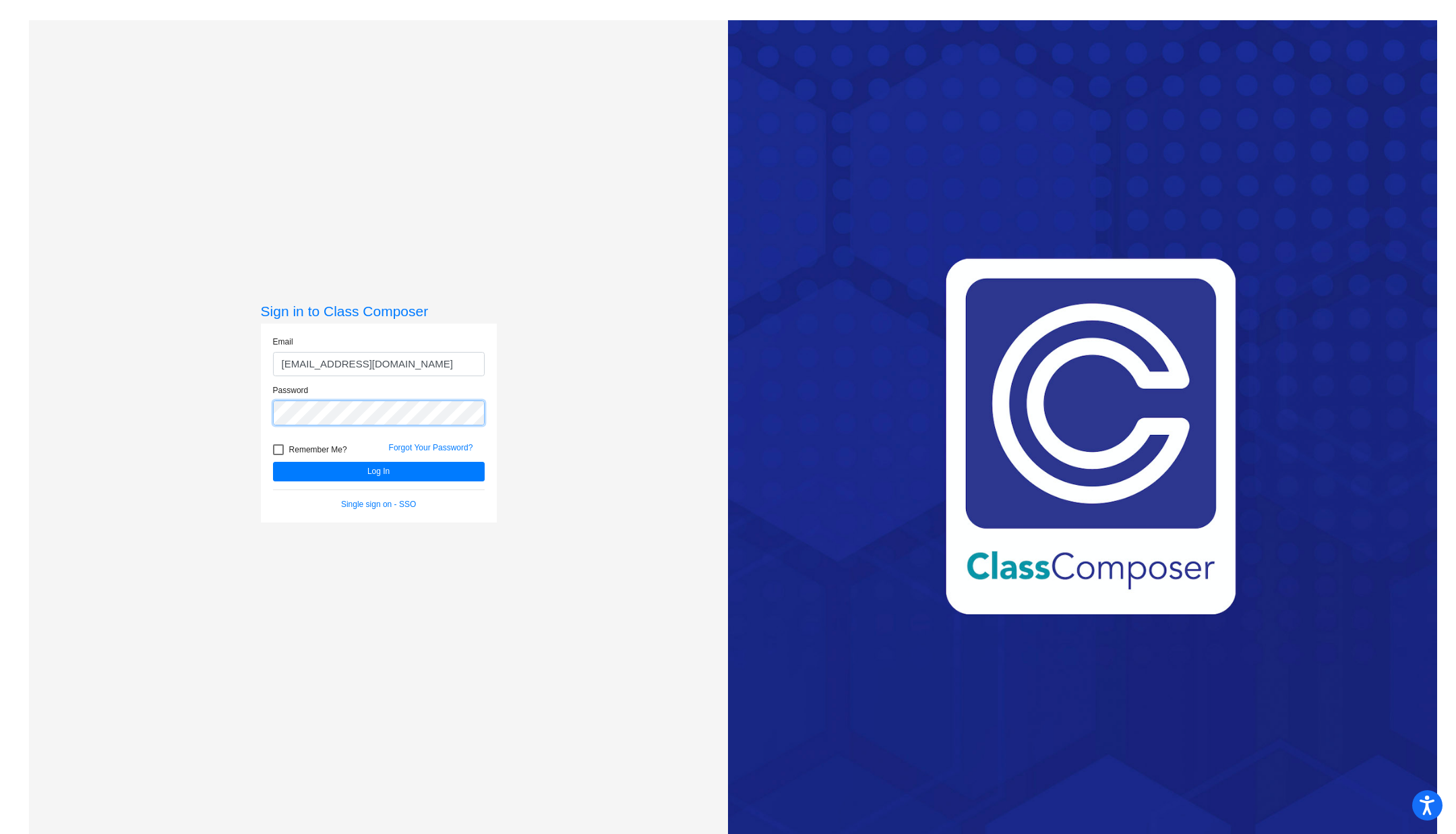 click on "Log In" 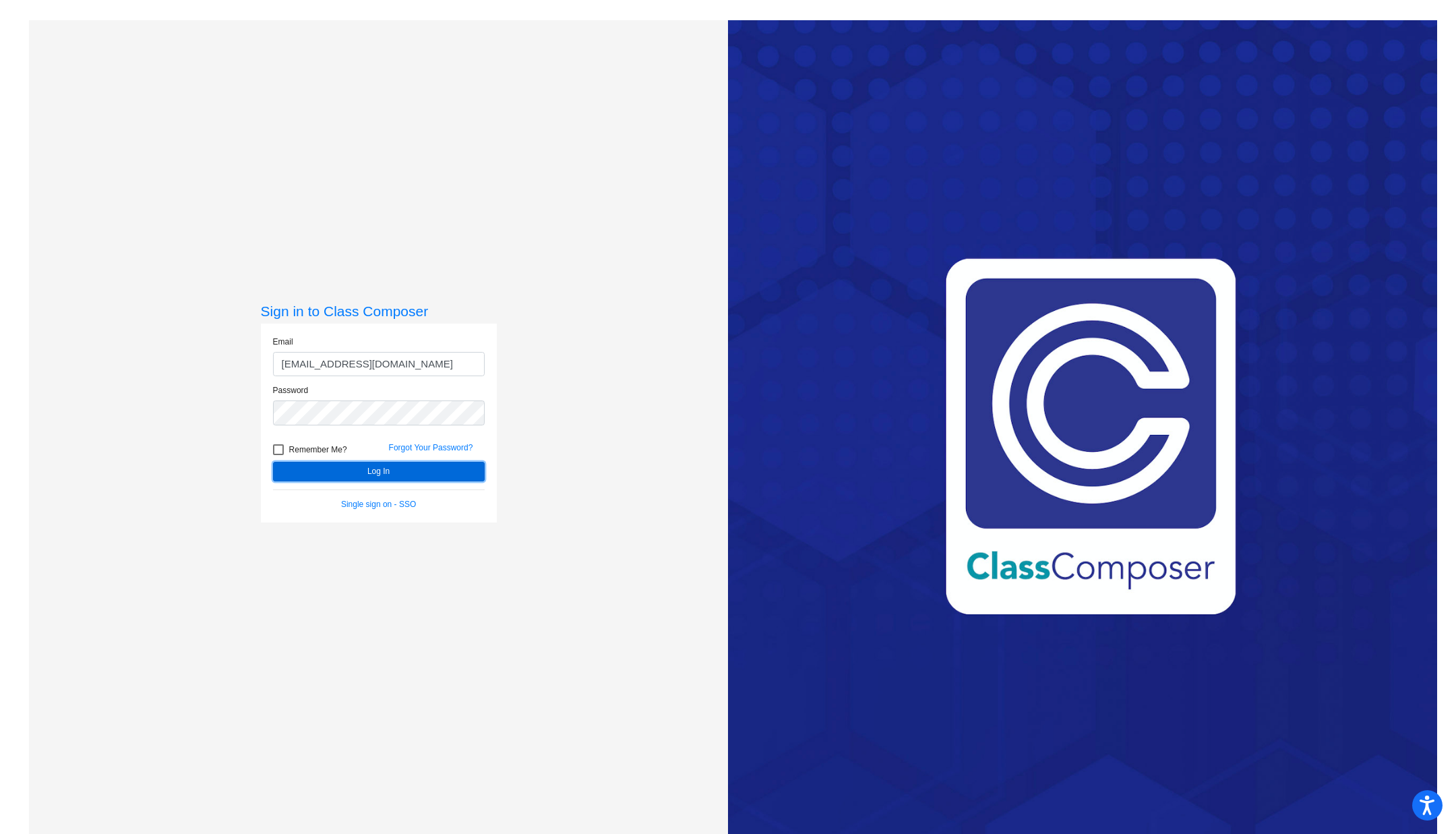 click on "Log In" 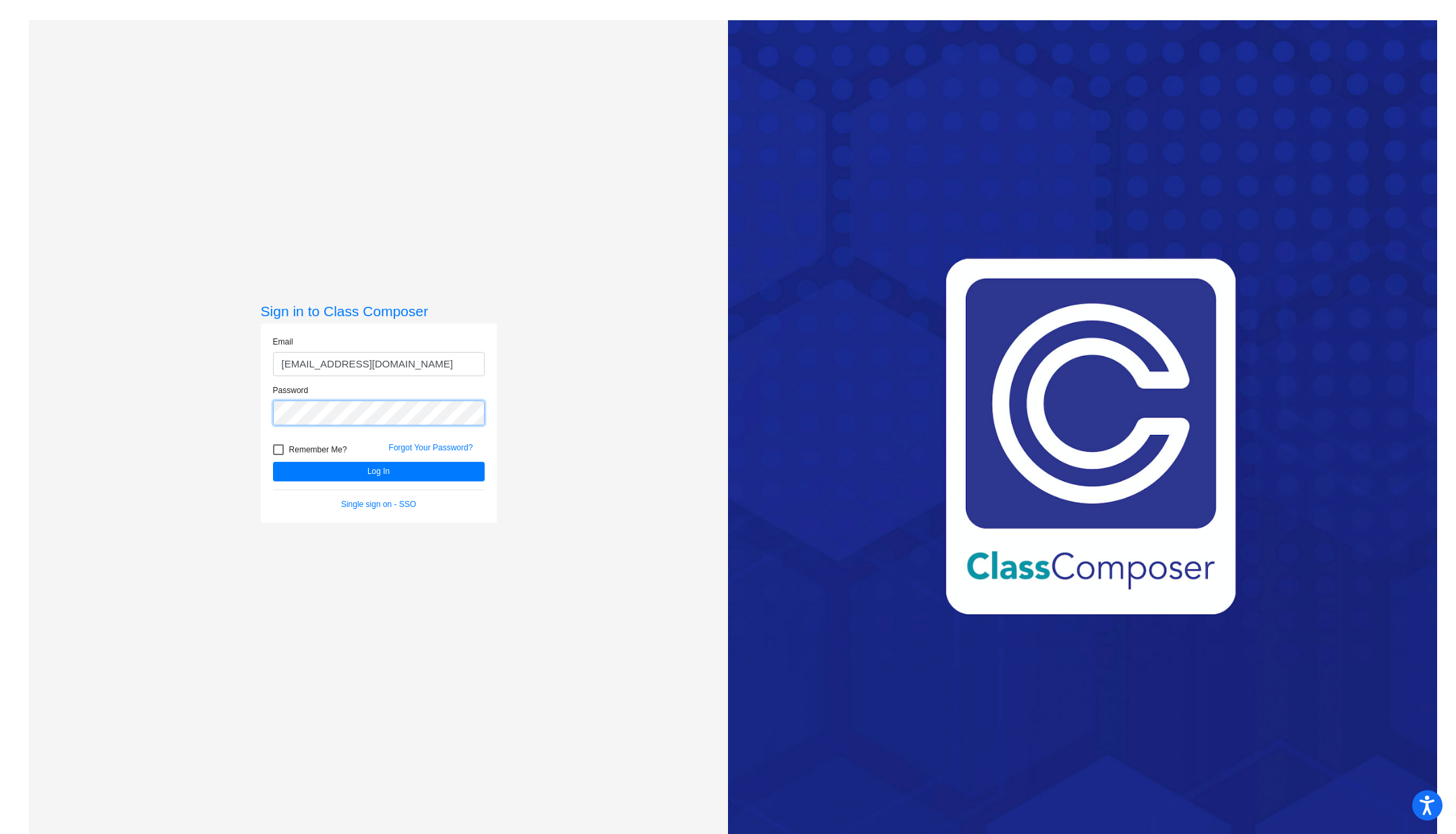 click on "Log In" 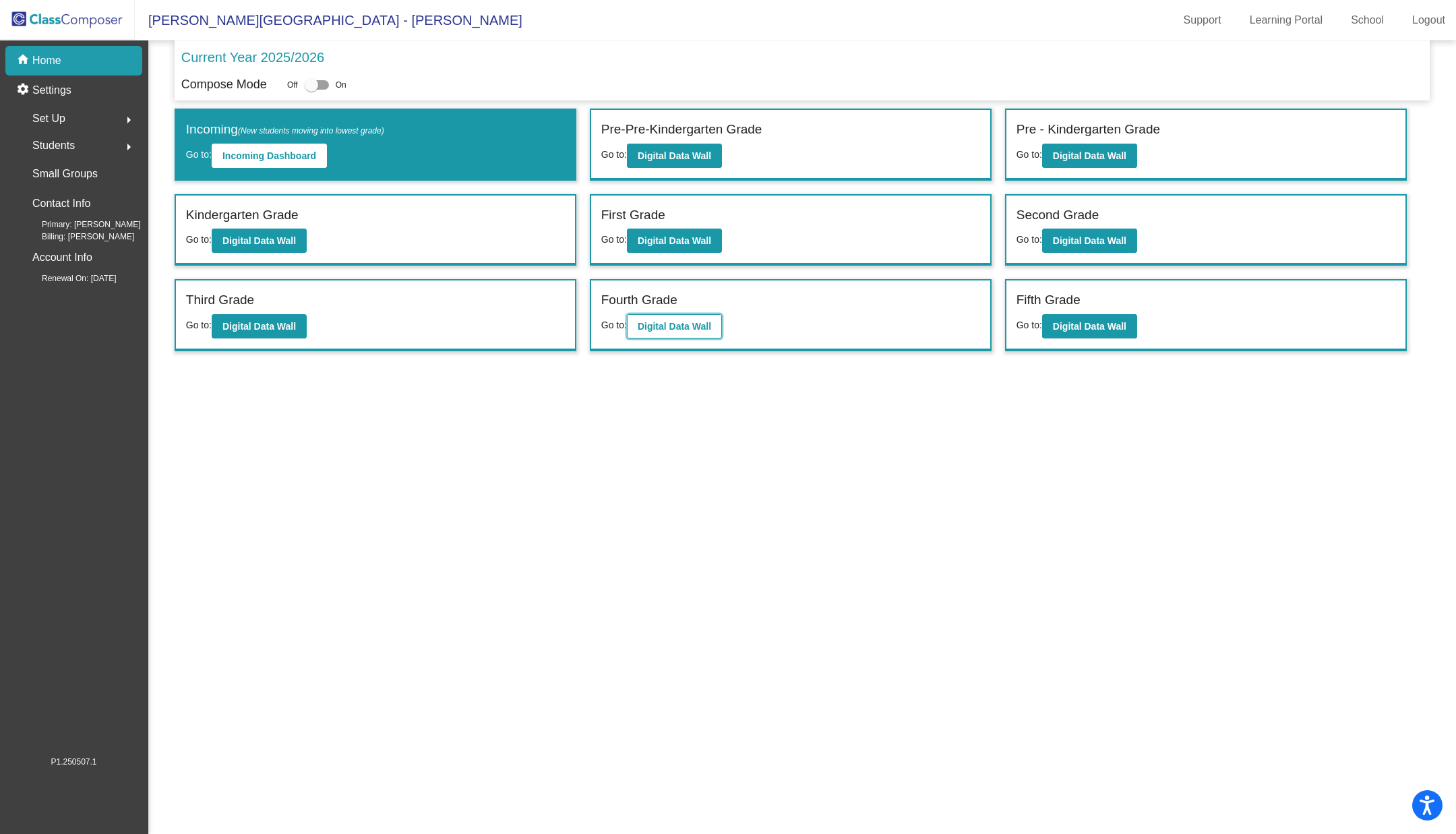 click on "Digital Data Wall" 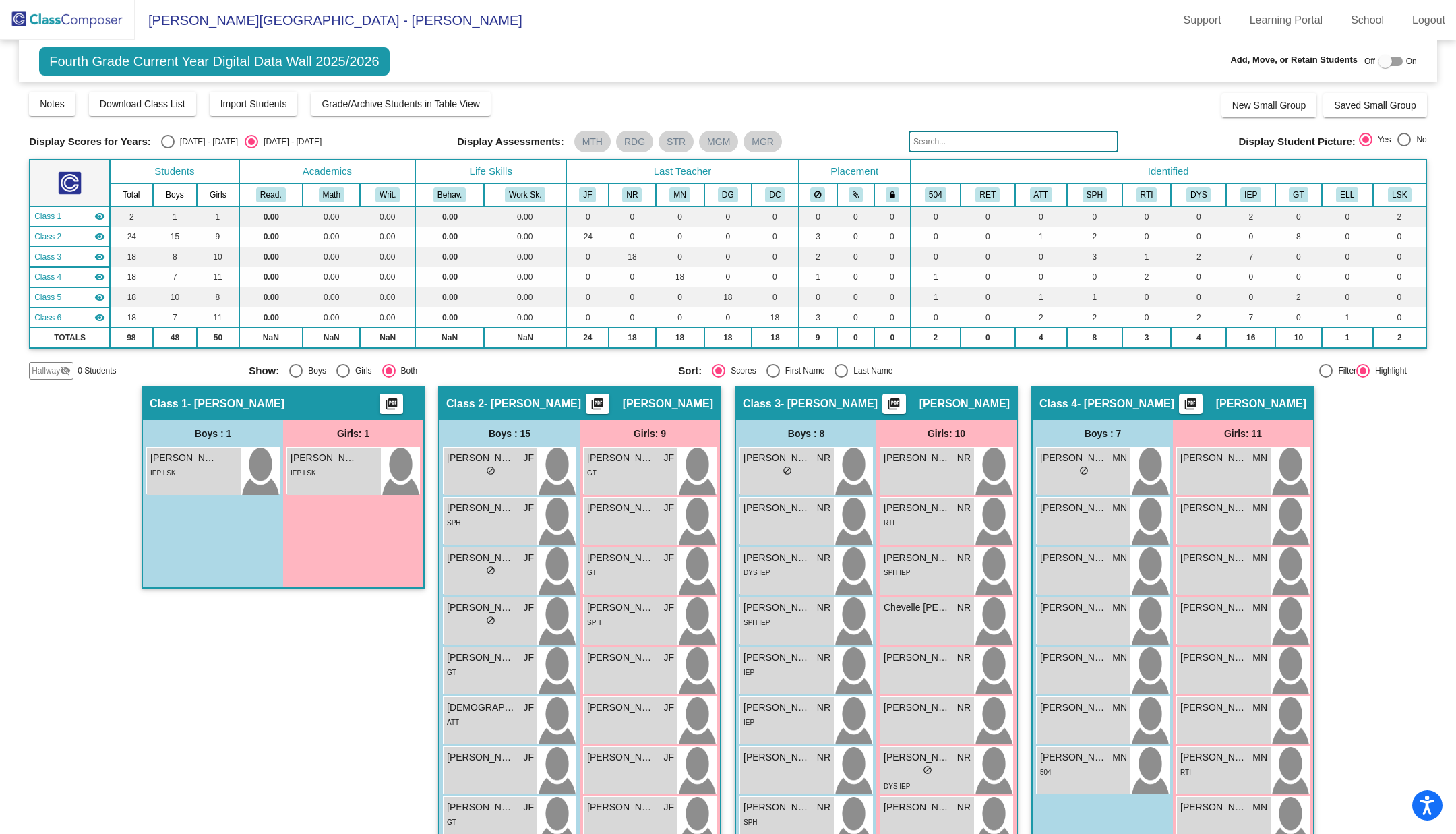 click on "18" 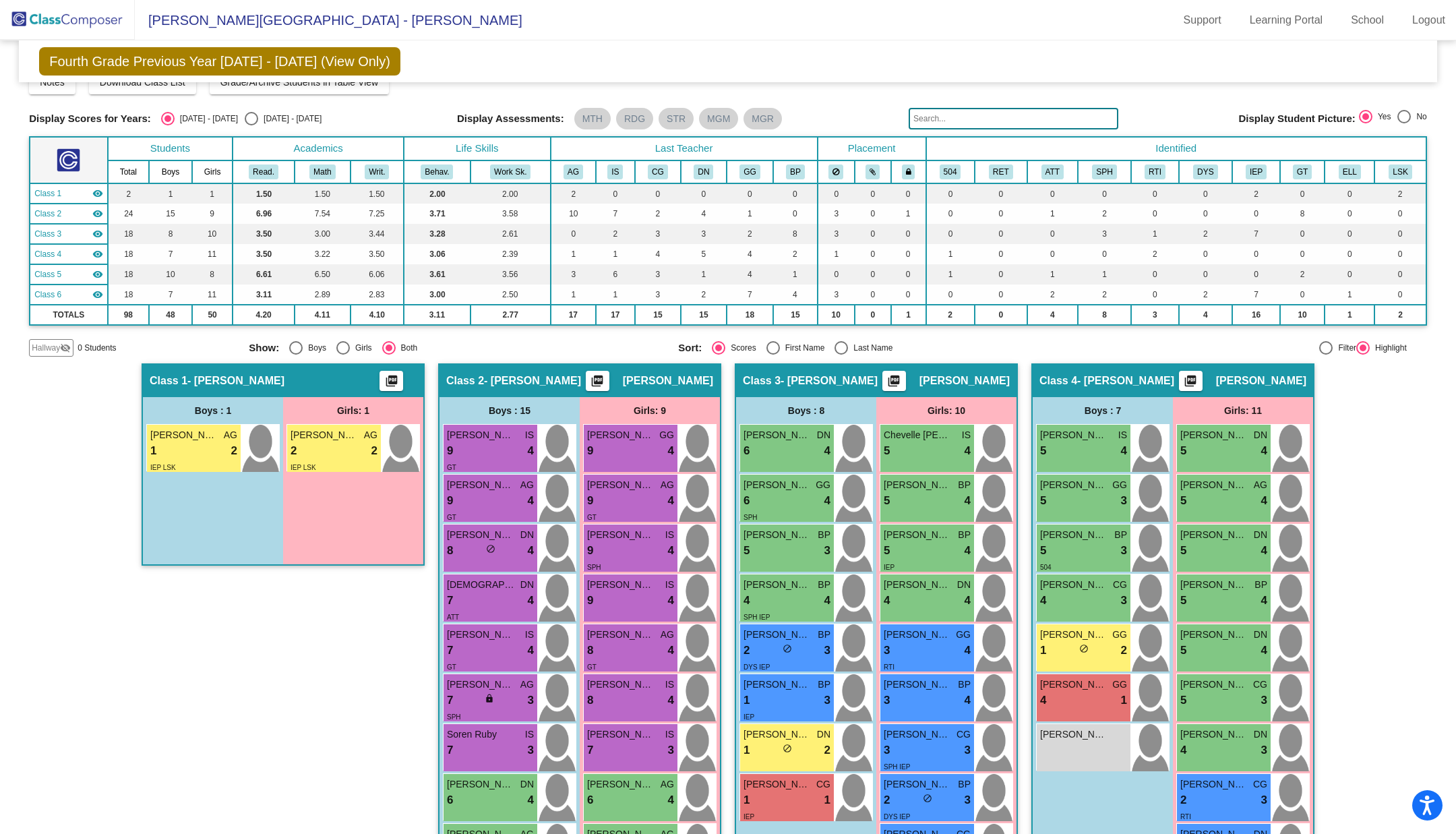 scroll, scrollTop: 0, scrollLeft: 0, axis: both 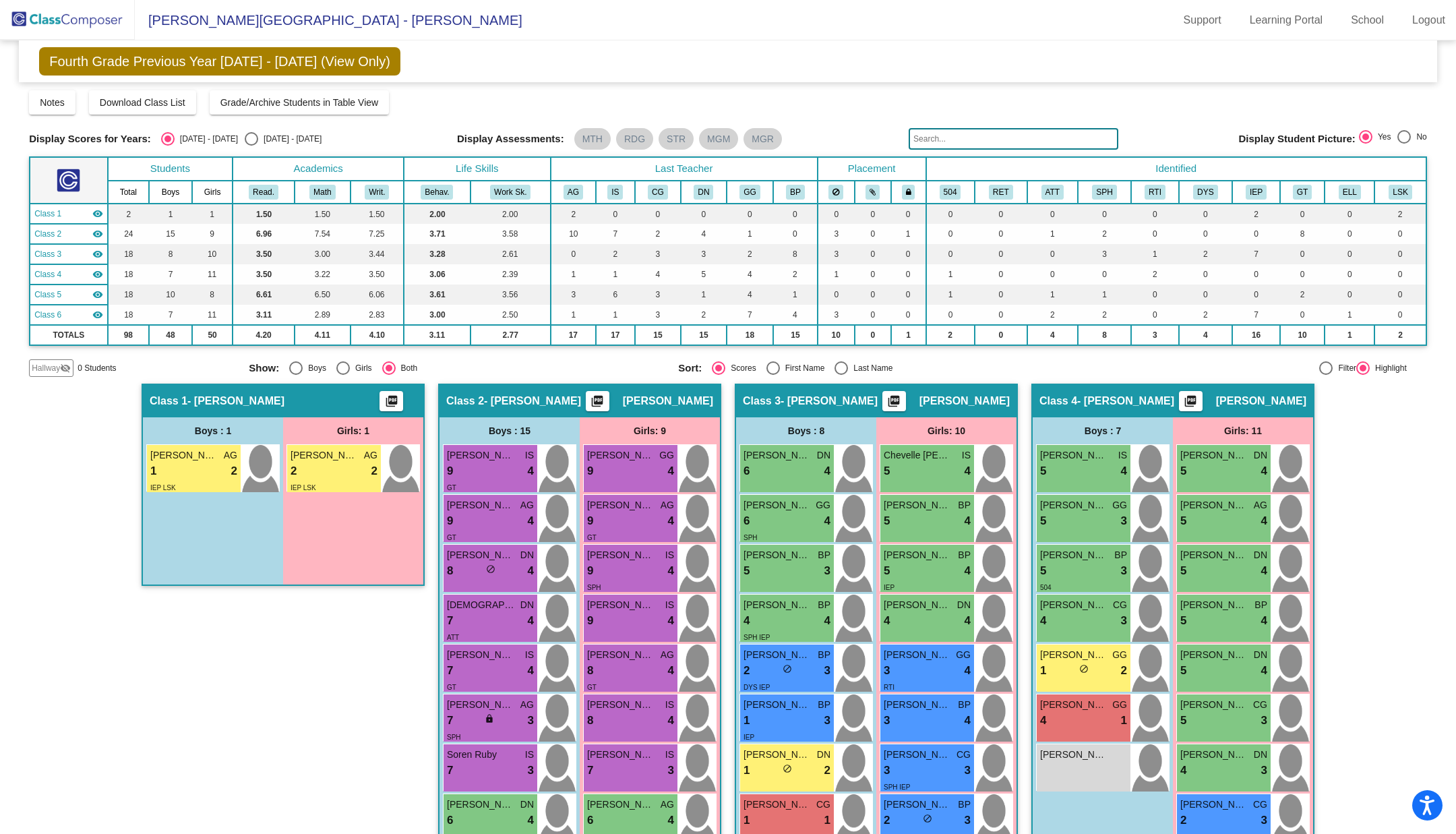 click on "Fourth Grade Previous Year 2024 - 2025 (View Only)  Add, Move, or Retain Students Off   On  Incoming   Digital Data Wall    Display Scores for Years:   2024 - 2025   2025 - 2026  Grade/Archive Students in Table View   Download   New Small Group   Saved Small Group   Notes   Download Class List   Import Students   Grade/Archive Students in Table View   New Small Group   Saved Small Group  Display Scores for Years:   2024 - 2025   2025 - 2026 Display Assessments: MTH RDG STR MGM MGR Display Student Picture:    Yes     No  Students Academics Life Skills  Last Teacher  Placement  Identified  Total Boys Girls  Read.   Math   Writ.   Behav.   Work Sk.   AG   IS   CG   DN   GG   BP   504   RET   ATT   SPH   RTI   DYS   IEP   GT   ELL   LSK  Hallway  visibility_off  0 0 0                 0   0   0   0   0   0   0   0   0   0   0   0   0   0   0   0   0   0   0  Class 1  visibility  2 1 1  1.50   1.50   1.50   2.00   2.00   2   0   0   0   0   0   0   0   0   0   0   0   0   0   0   2   0   0   2  Class 2 24 9" 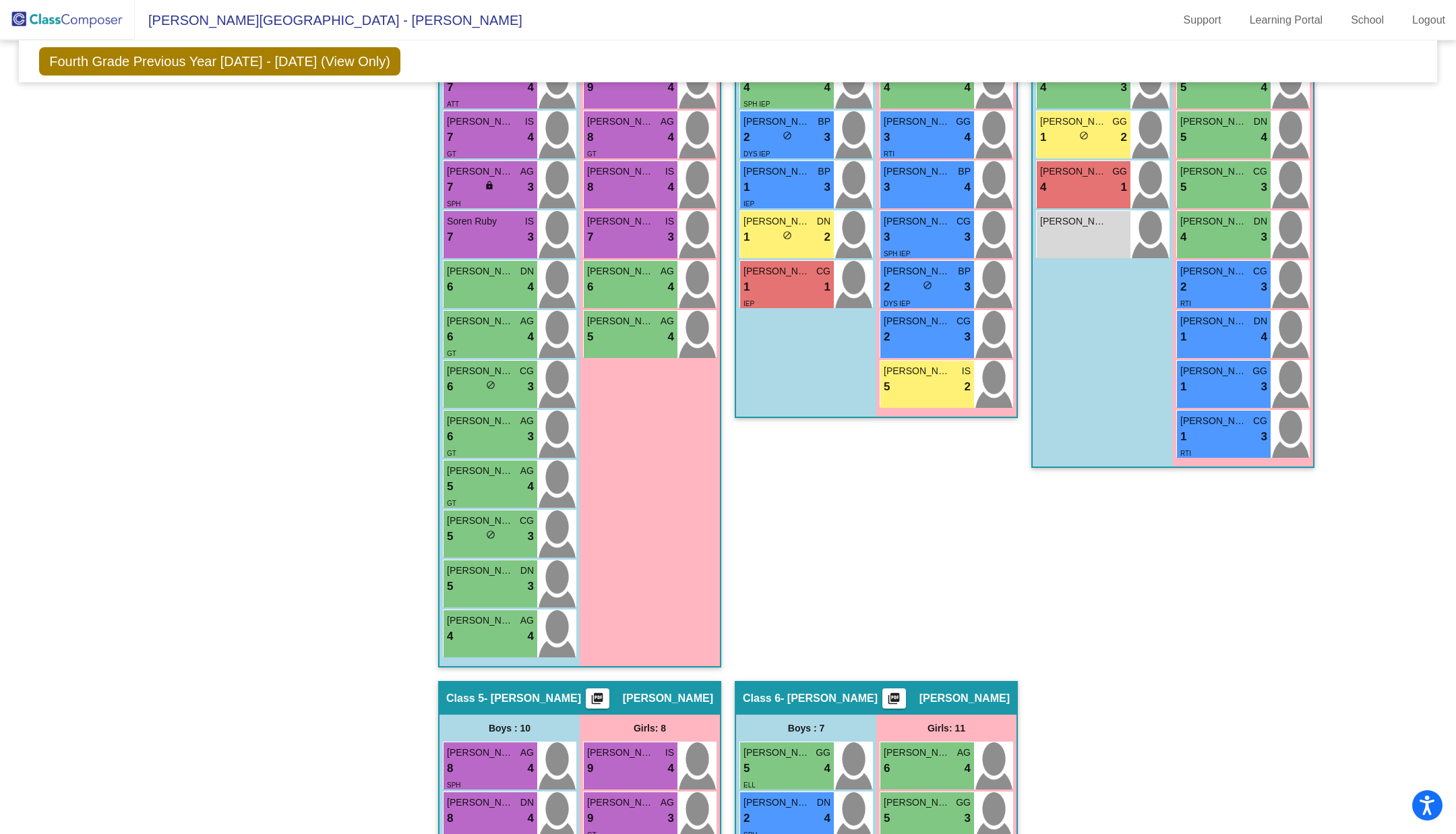 scroll, scrollTop: 528, scrollLeft: 0, axis: vertical 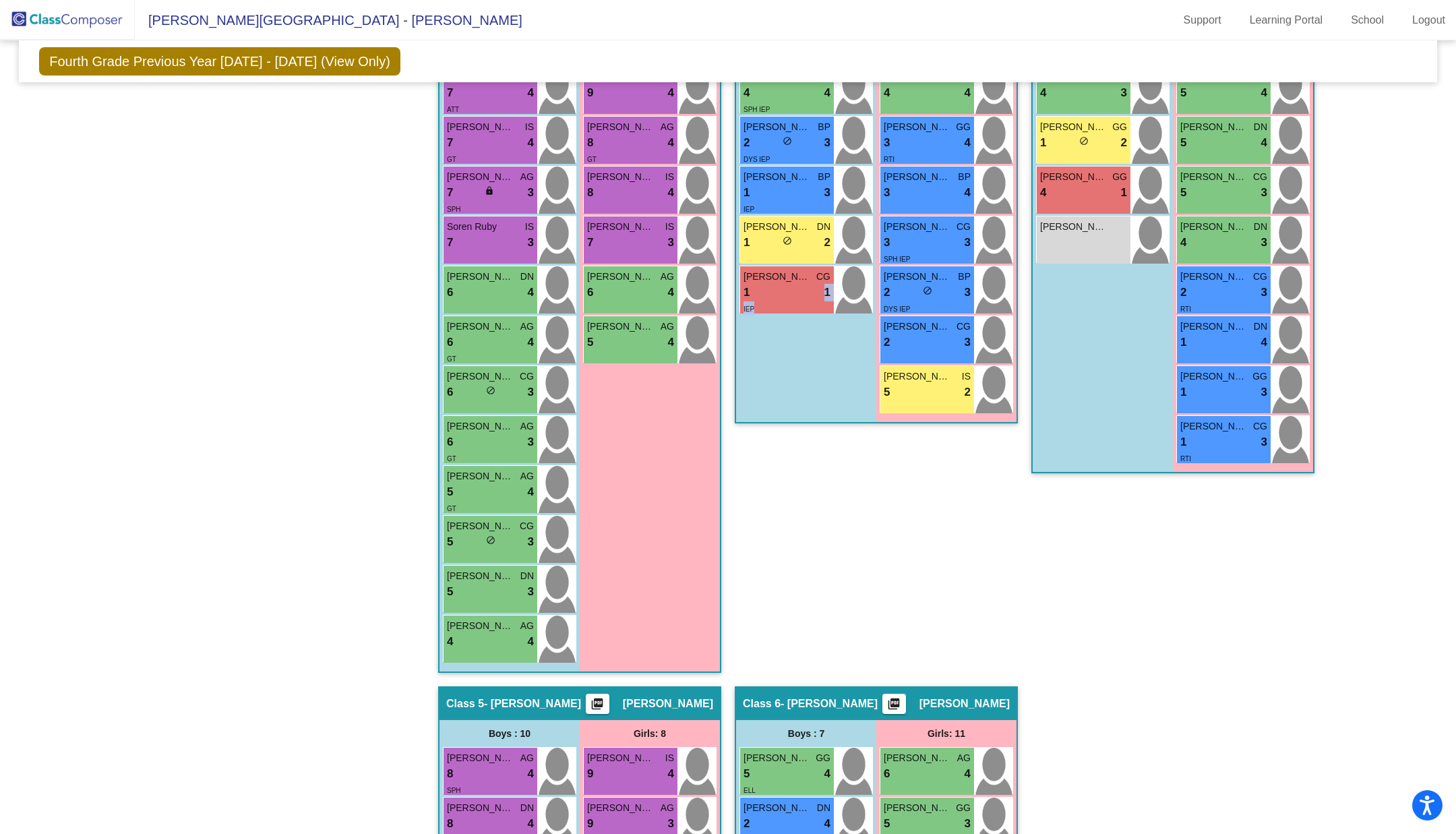drag, startPoint x: 800, startPoint y: 287, endPoint x: 804, endPoint y: 497, distance: 210.03809 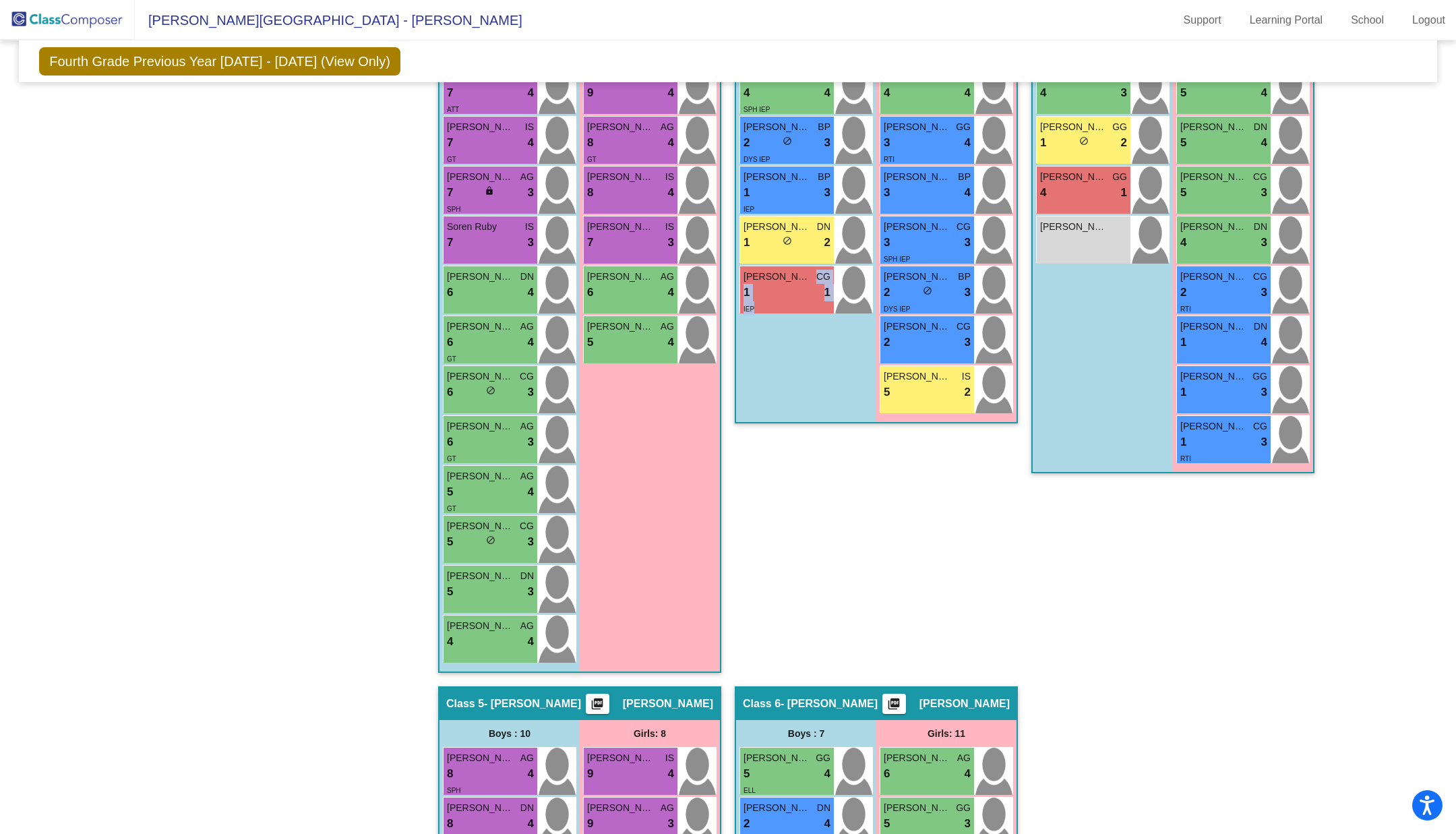 drag, startPoint x: 811, startPoint y: 271, endPoint x: 801, endPoint y: 405, distance: 134.37262 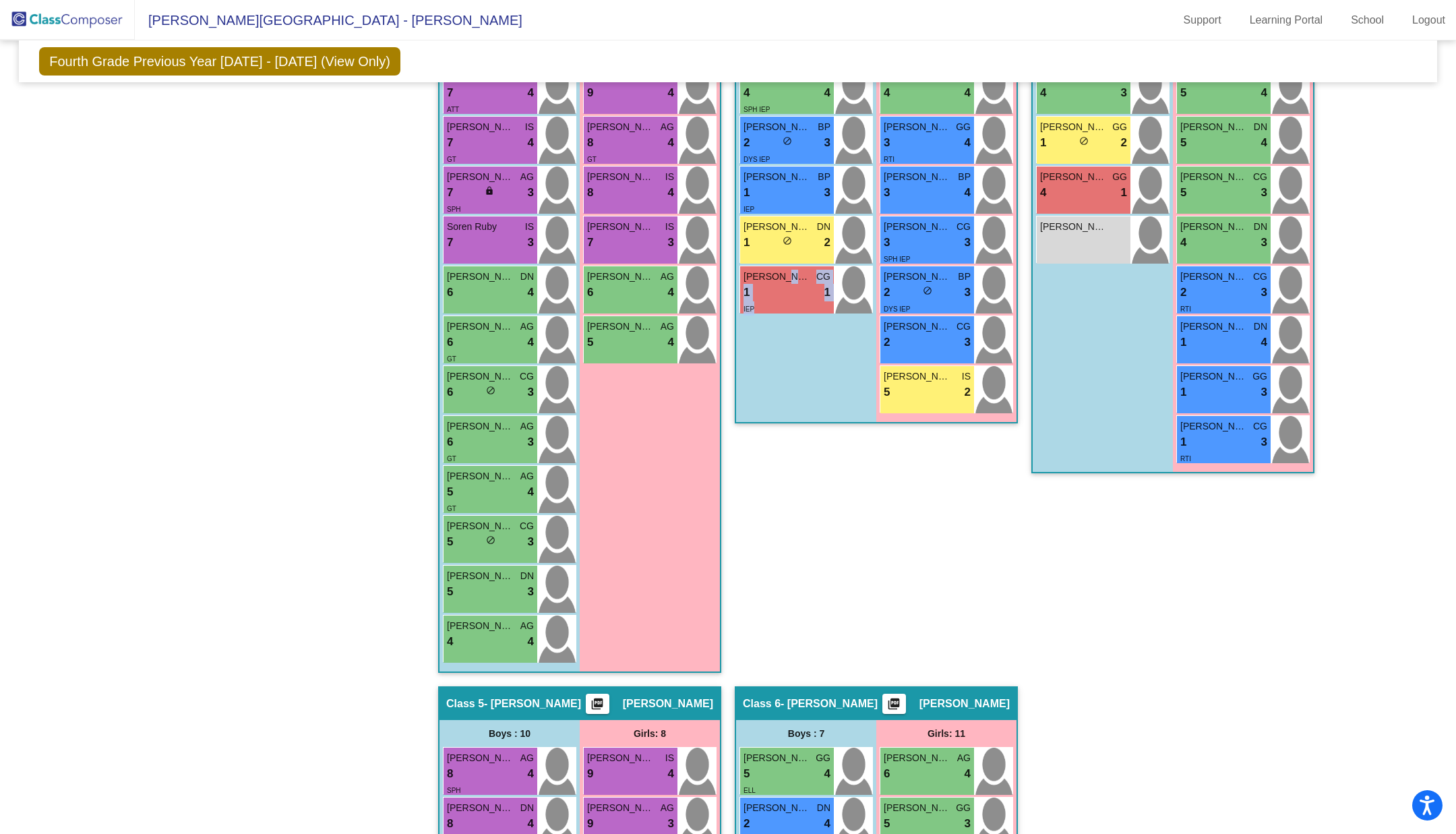 drag, startPoint x: 777, startPoint y: 278, endPoint x: 779, endPoint y: 392, distance: 114.01754 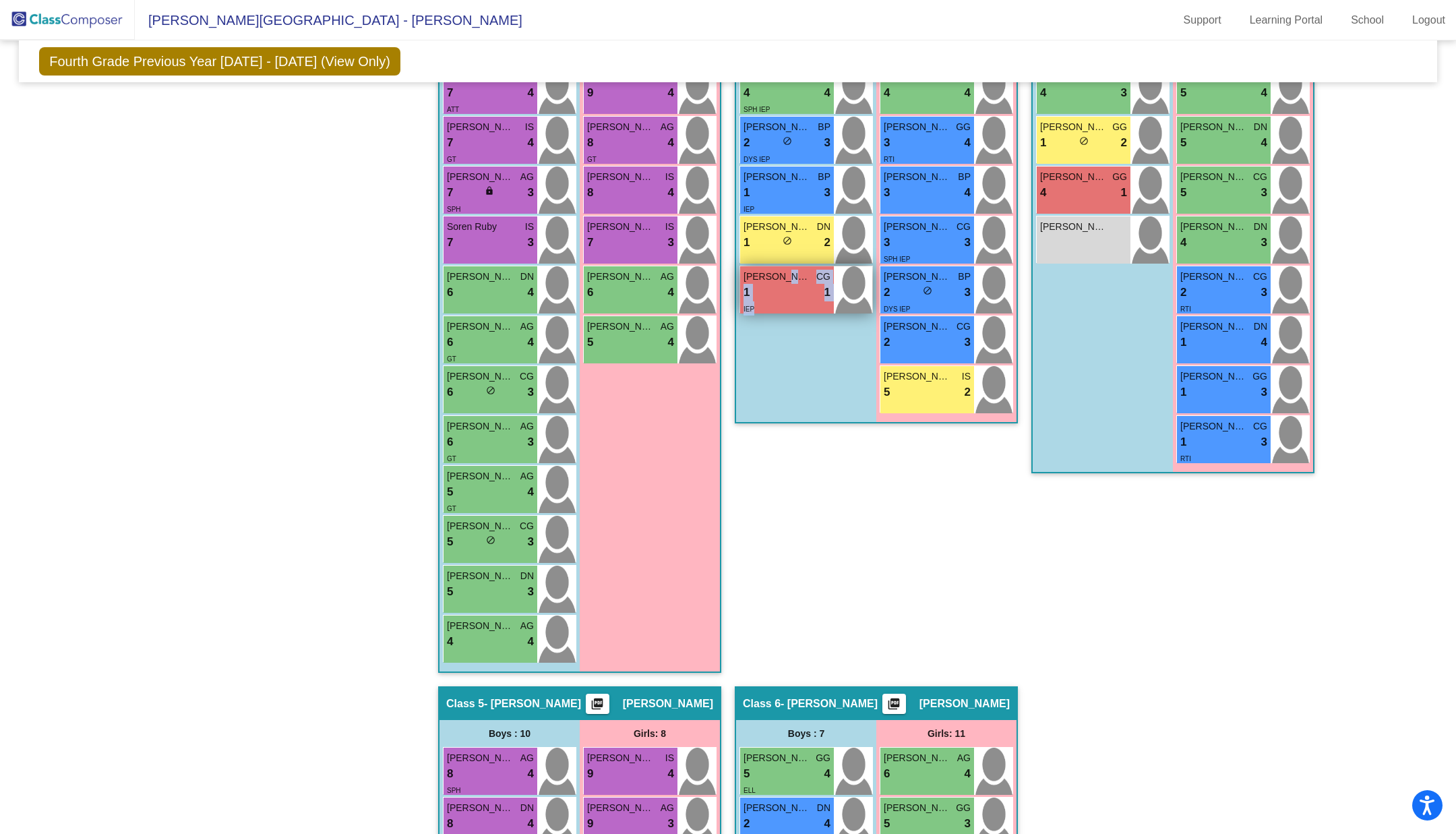 click on "IEP" at bounding box center [787, 308] 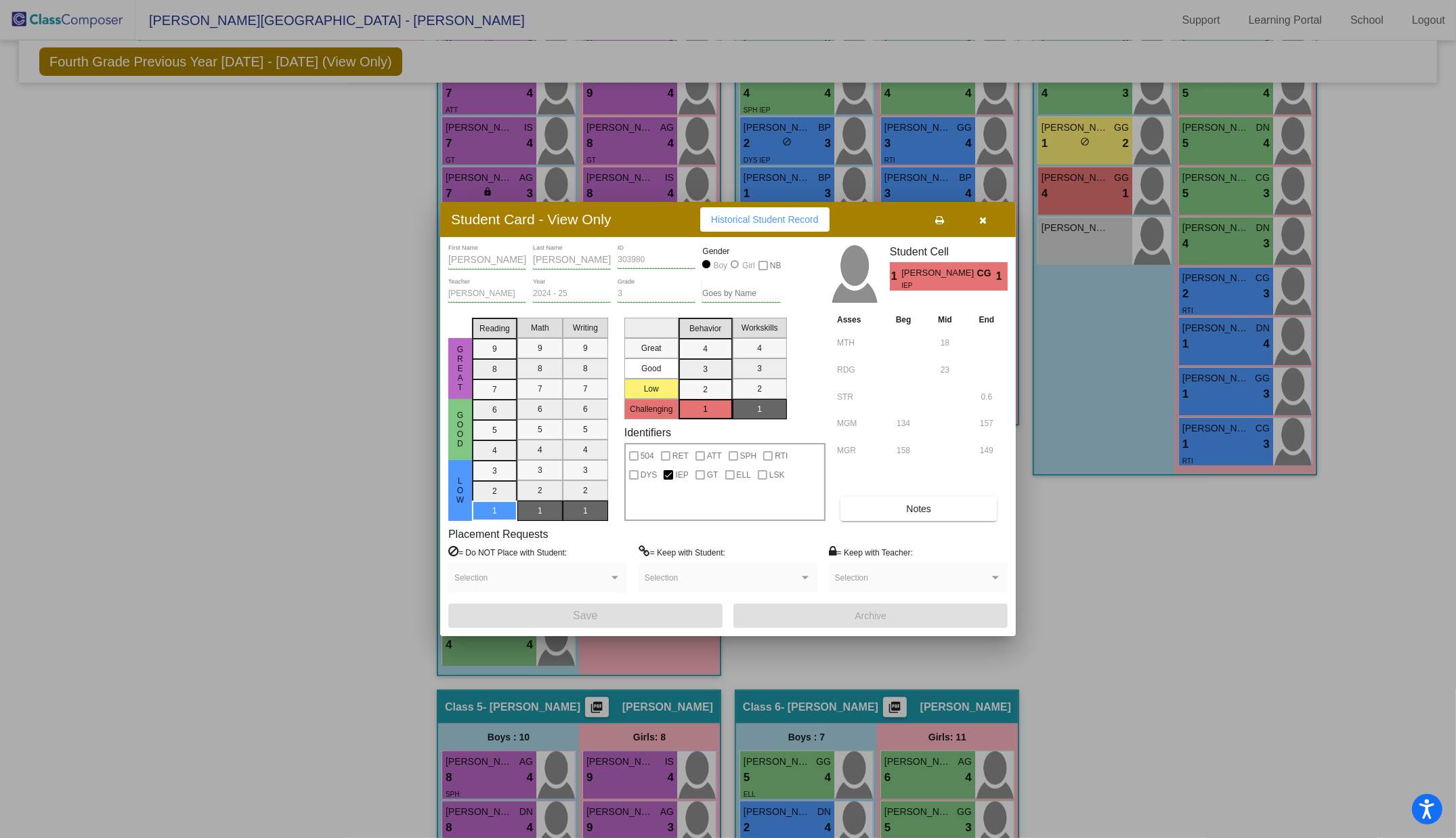 click at bounding box center (983, 219) 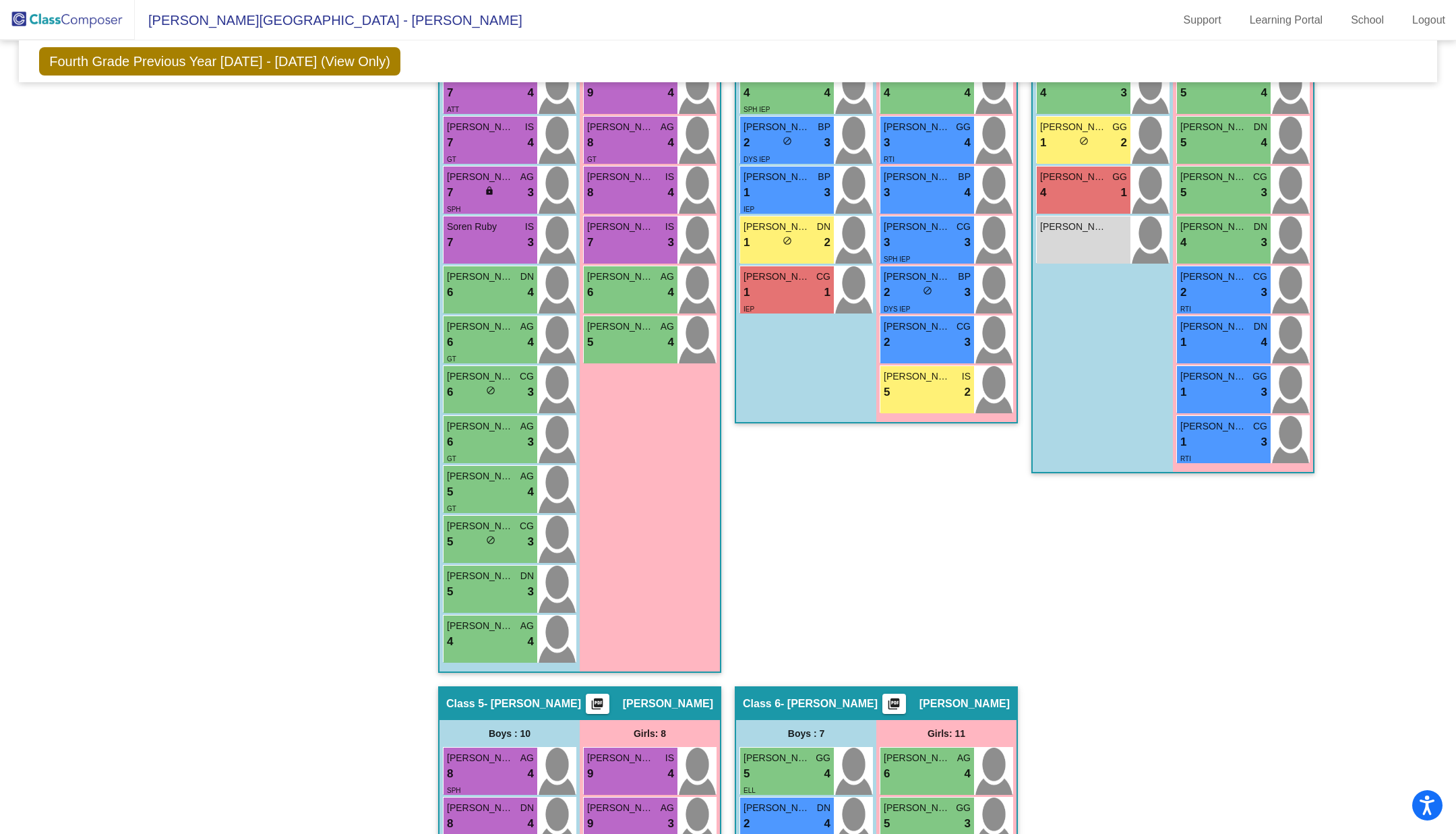 click on "Class 1   - C. Ruvalcaba  picture_as_pdf  Add Student  First Name Last Name Student Id  (Recommended)   Boy   Girl   Non Binary Add Close  Boys : 1  Gael Galan AG 1 lock do_not_disturb_alt 2 IEP LSK Girls: 1 Mariella Solis AG 2 lock do_not_disturb_alt 2 IEP LSK" 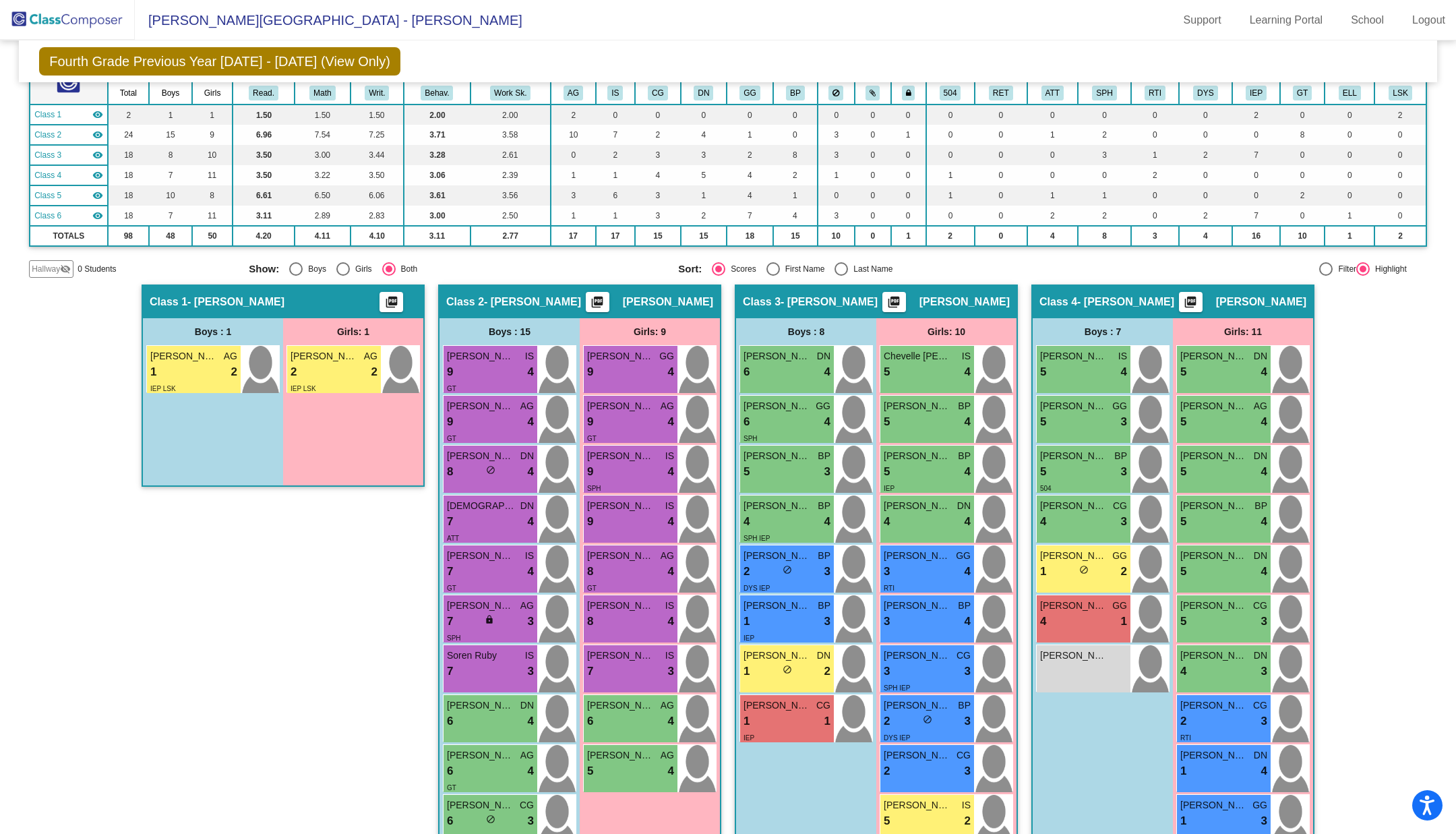scroll, scrollTop: 0, scrollLeft: 0, axis: both 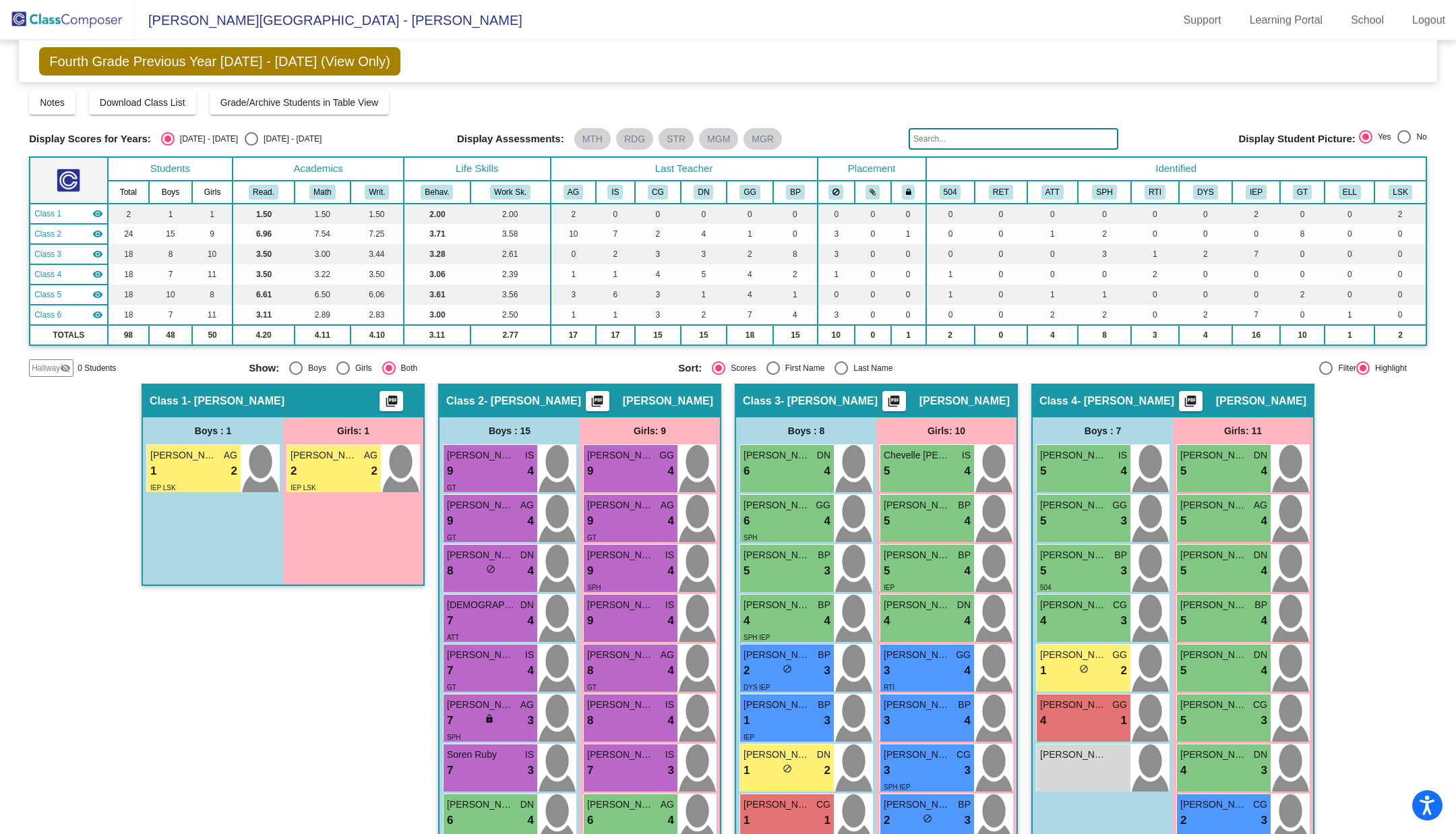 click 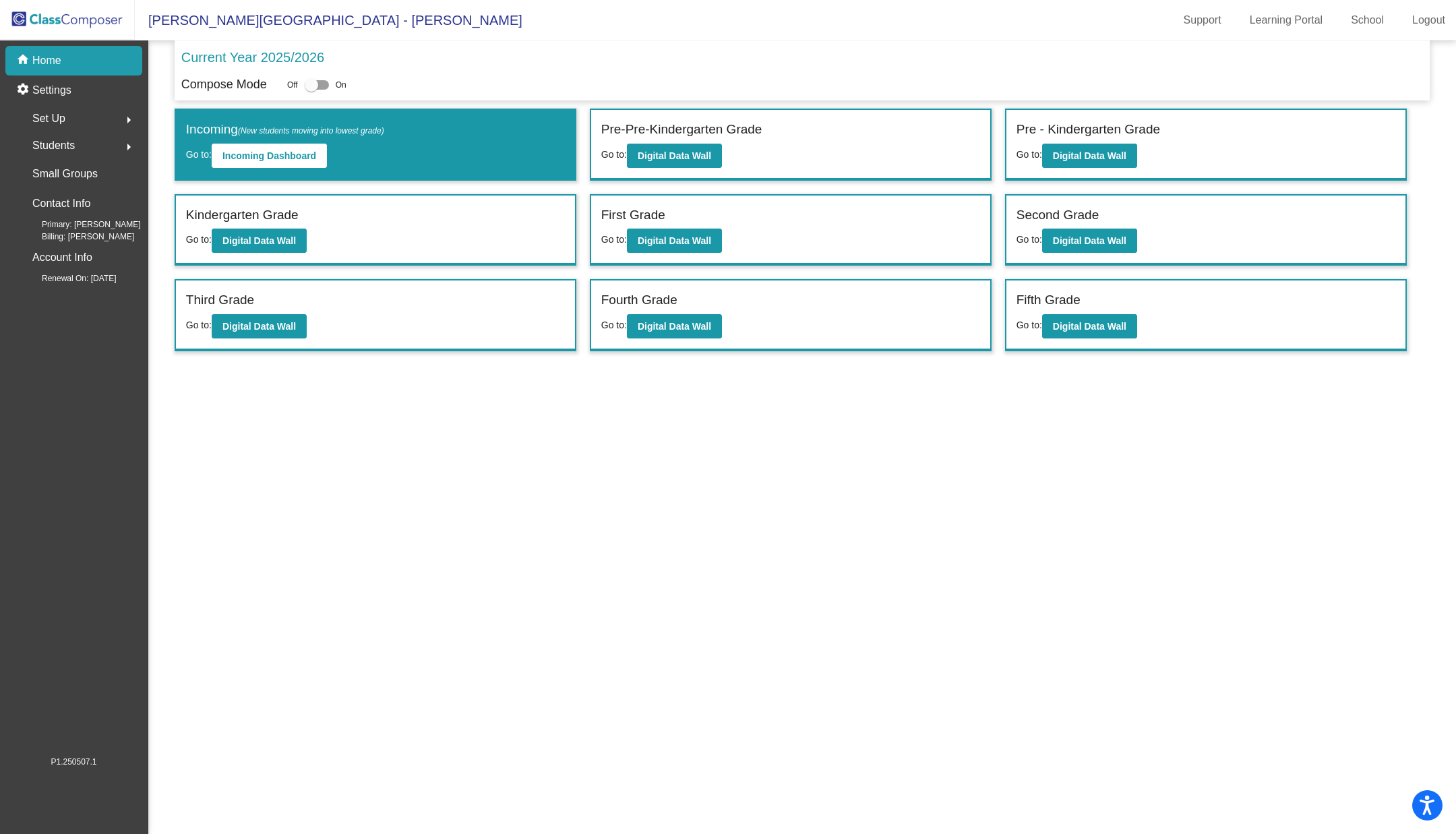 click on "Set Up  arrow_right" 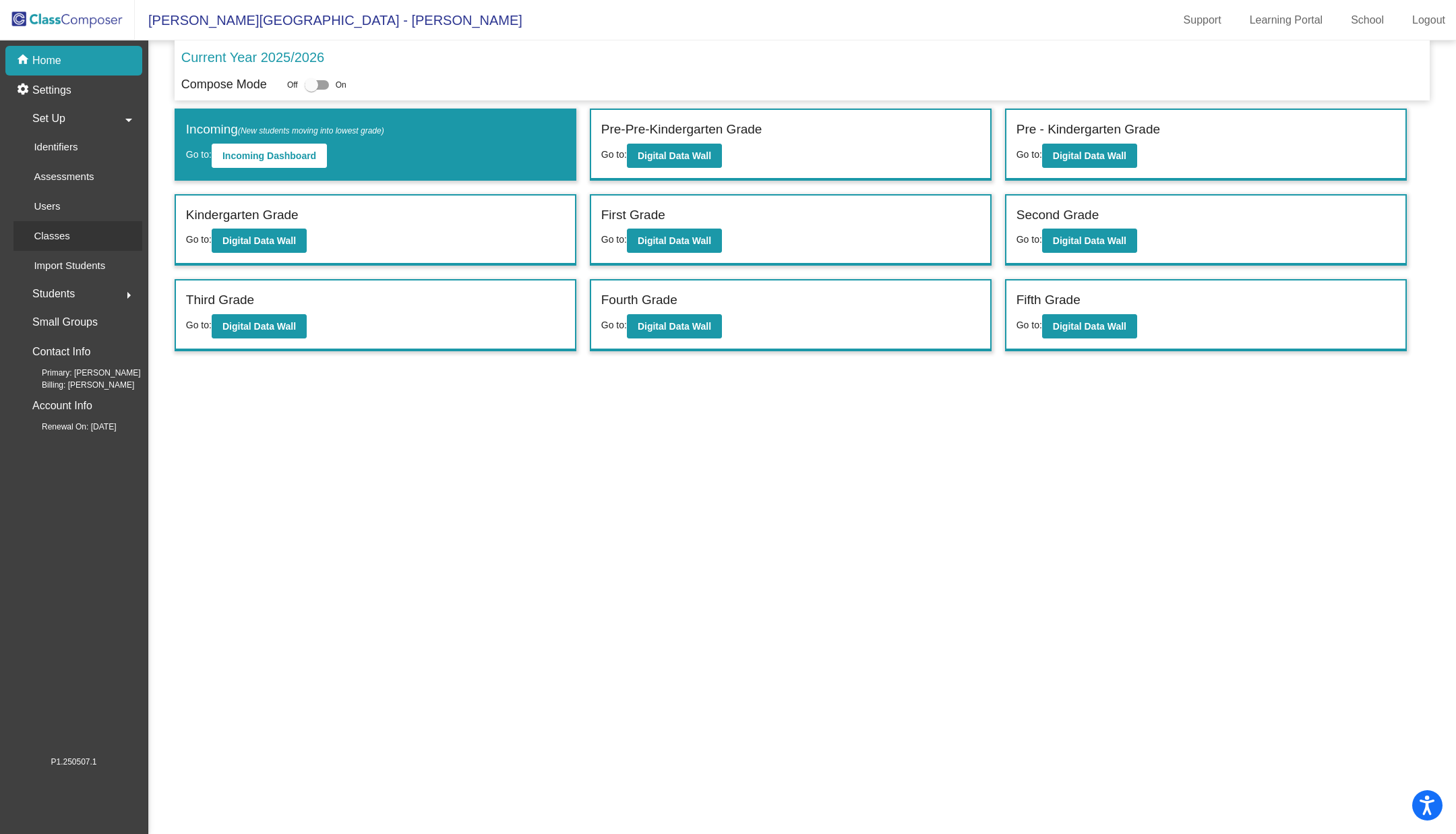 click on "Classes" 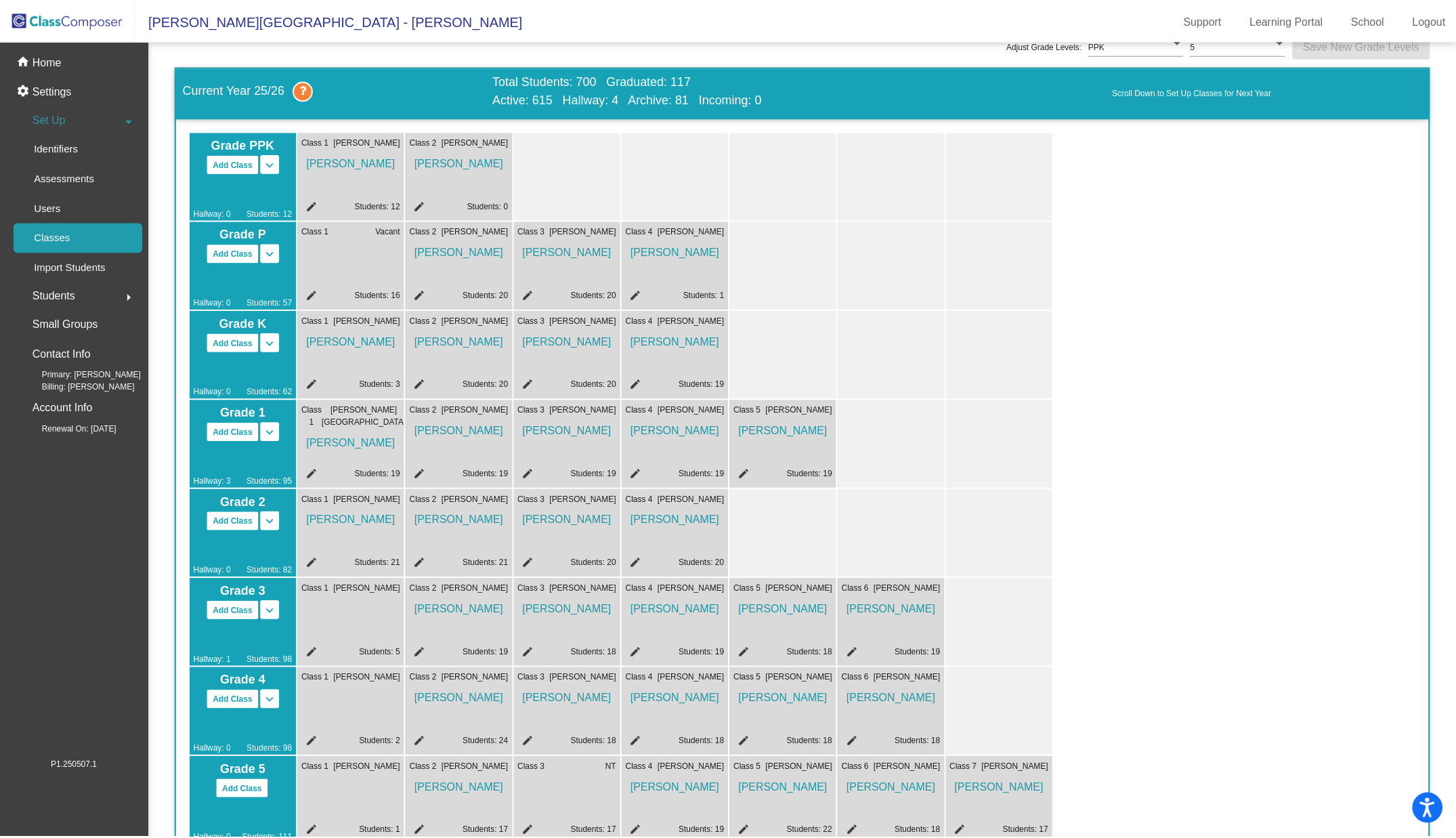 scroll, scrollTop: 37, scrollLeft: 0, axis: vertical 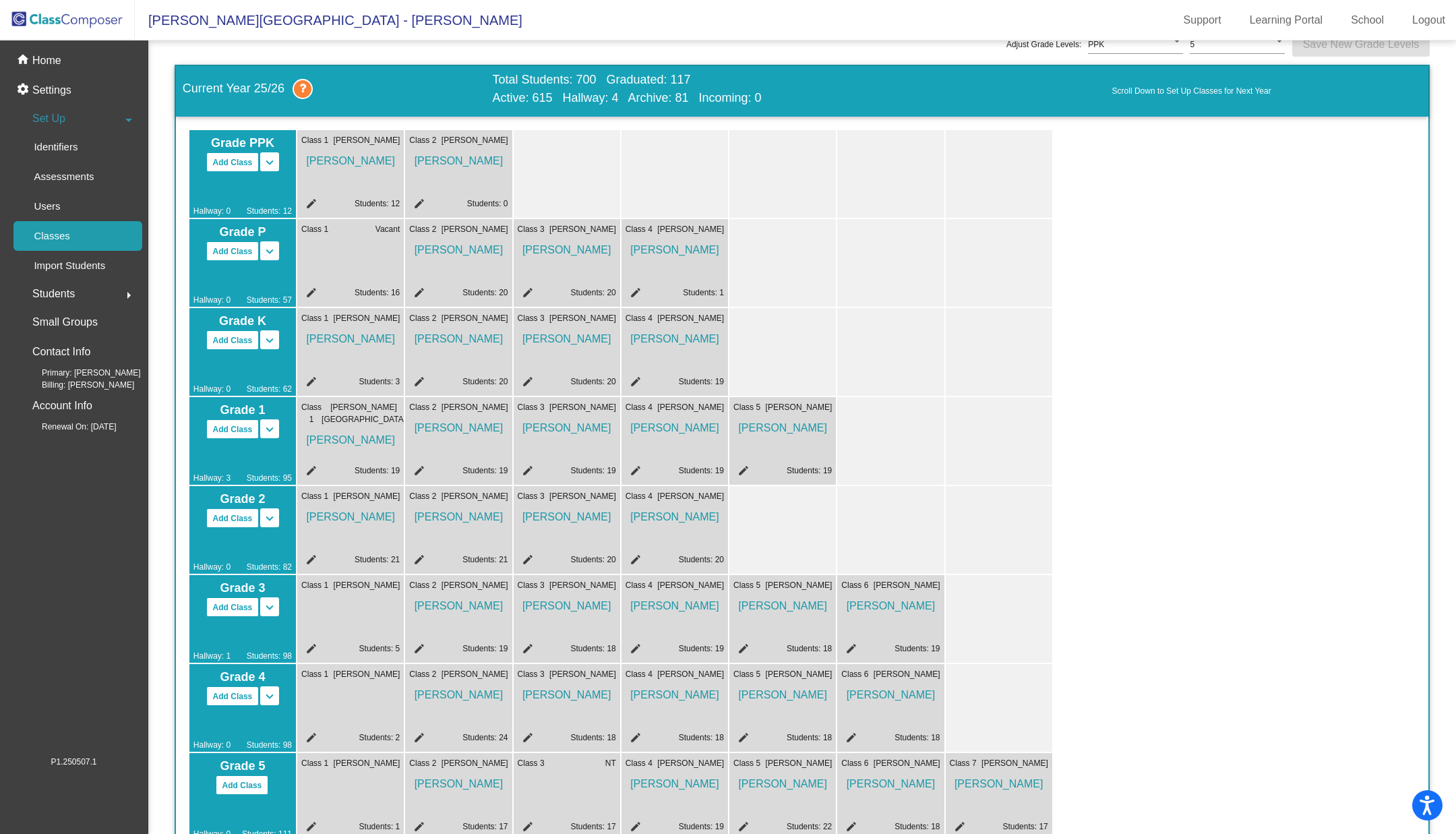 click on "Class 4 M. Nunez  Monica Nunez edit Students: 18" 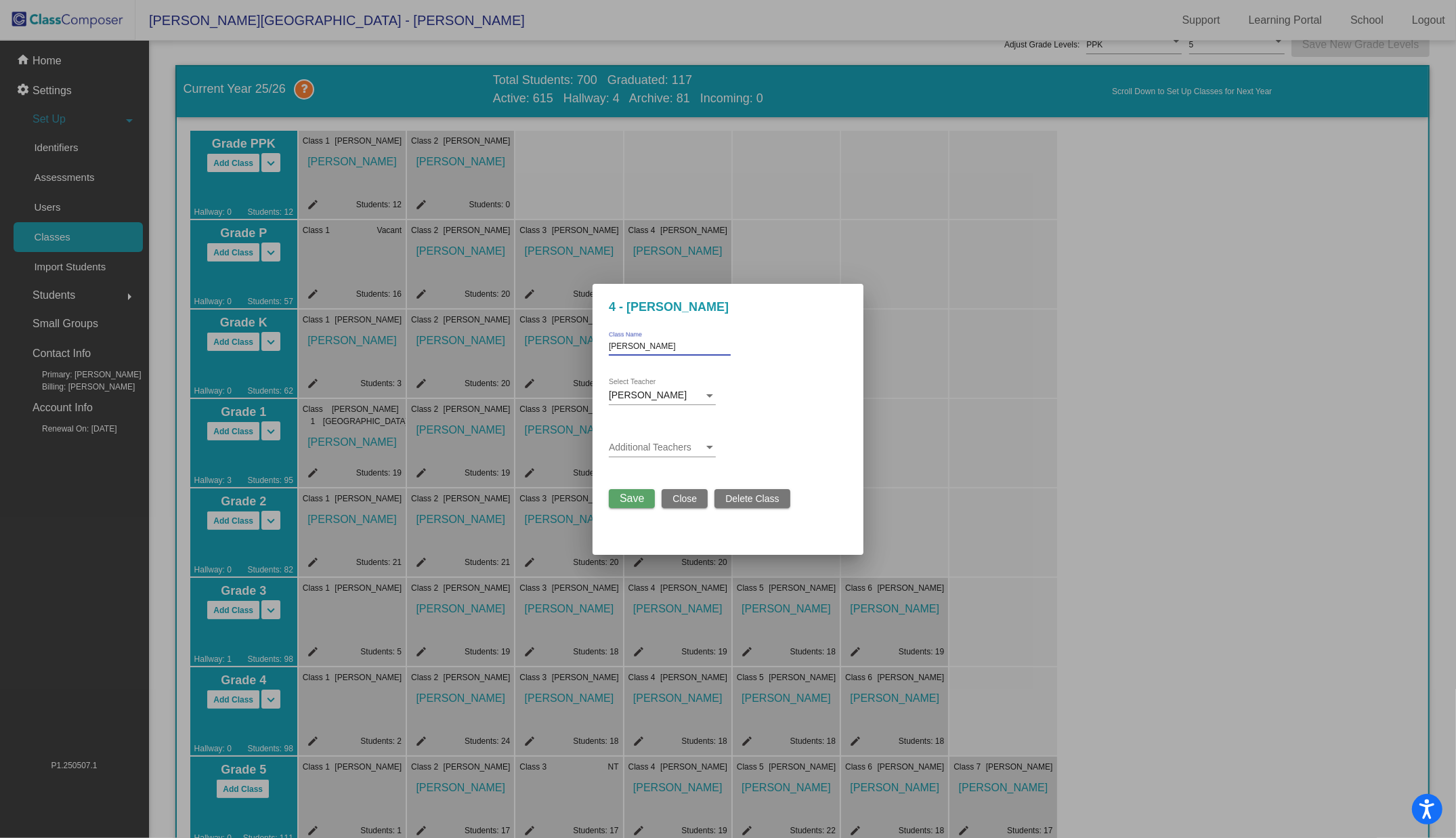 click on "M. Nunez" at bounding box center [670, 347] 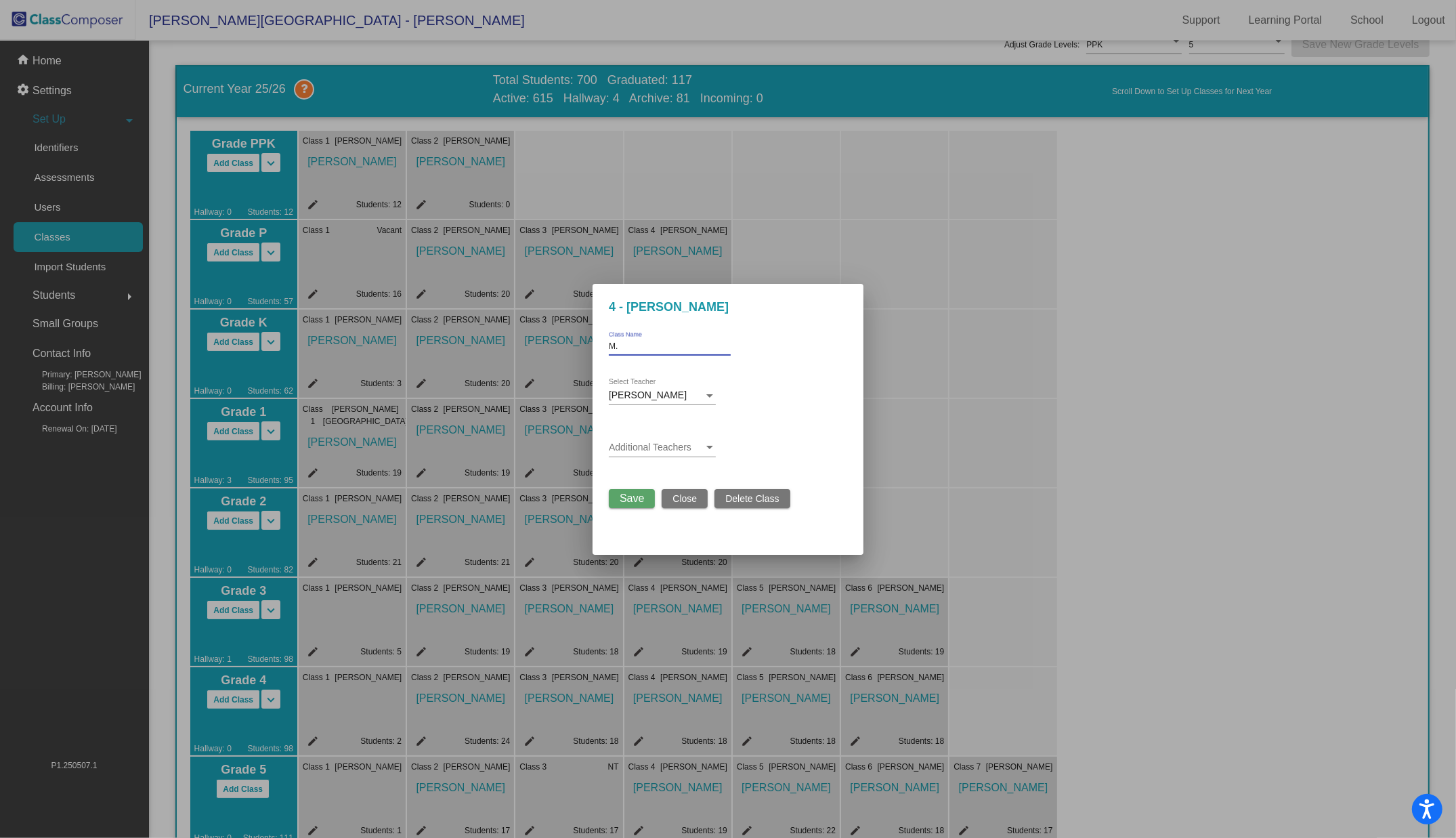 type on "M" 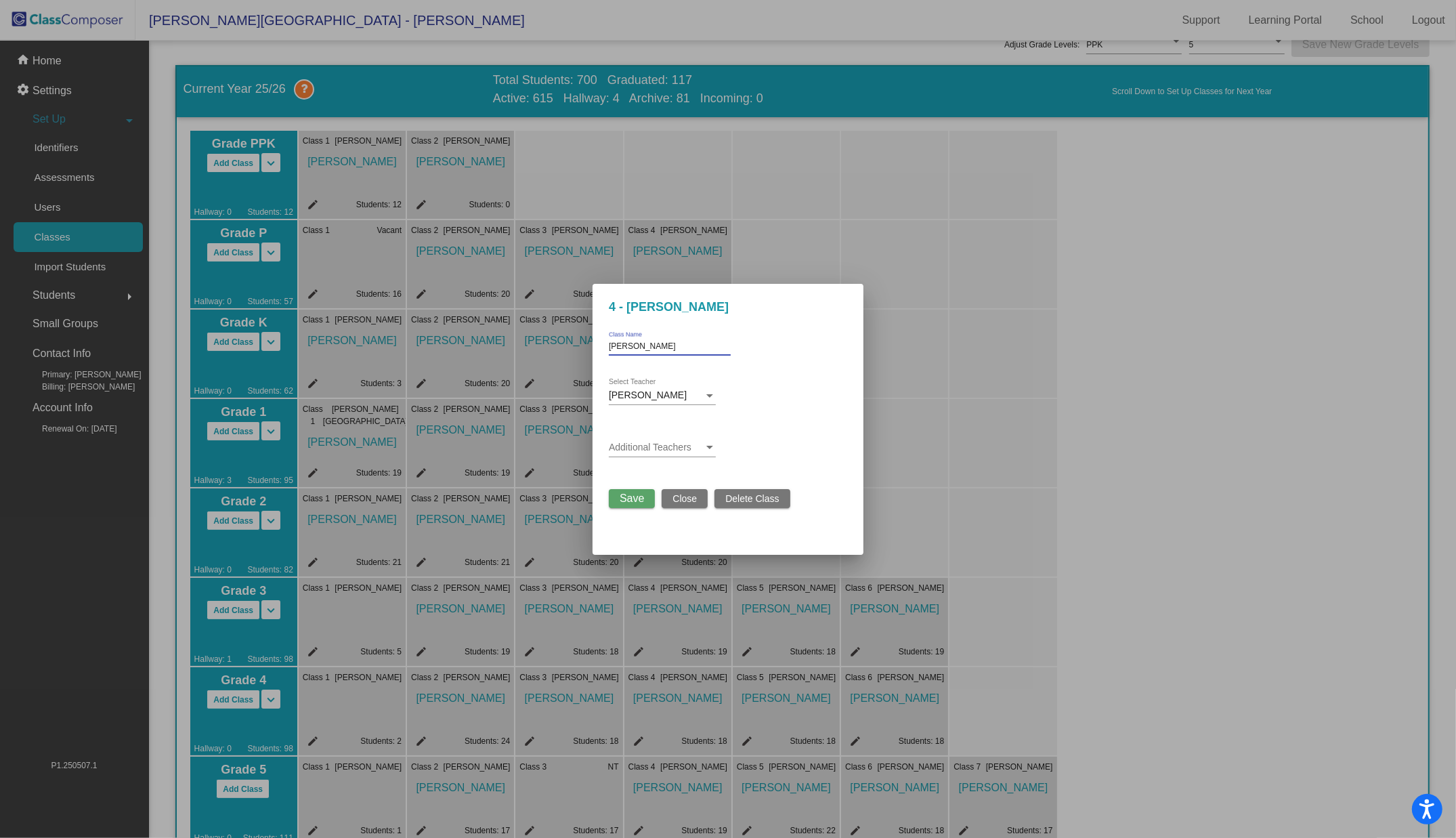 type on "J. Flores" 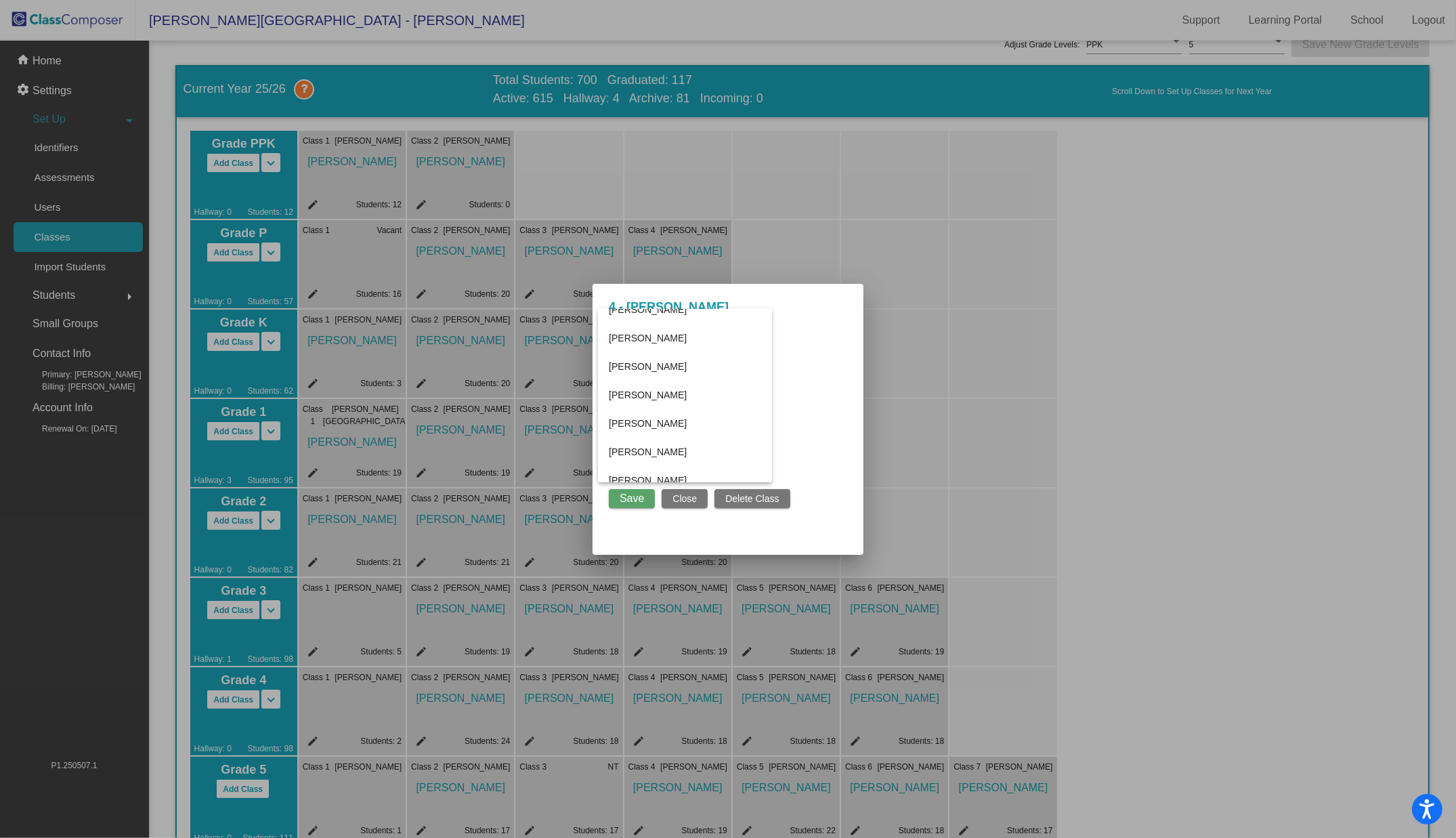 scroll, scrollTop: 0, scrollLeft: 0, axis: both 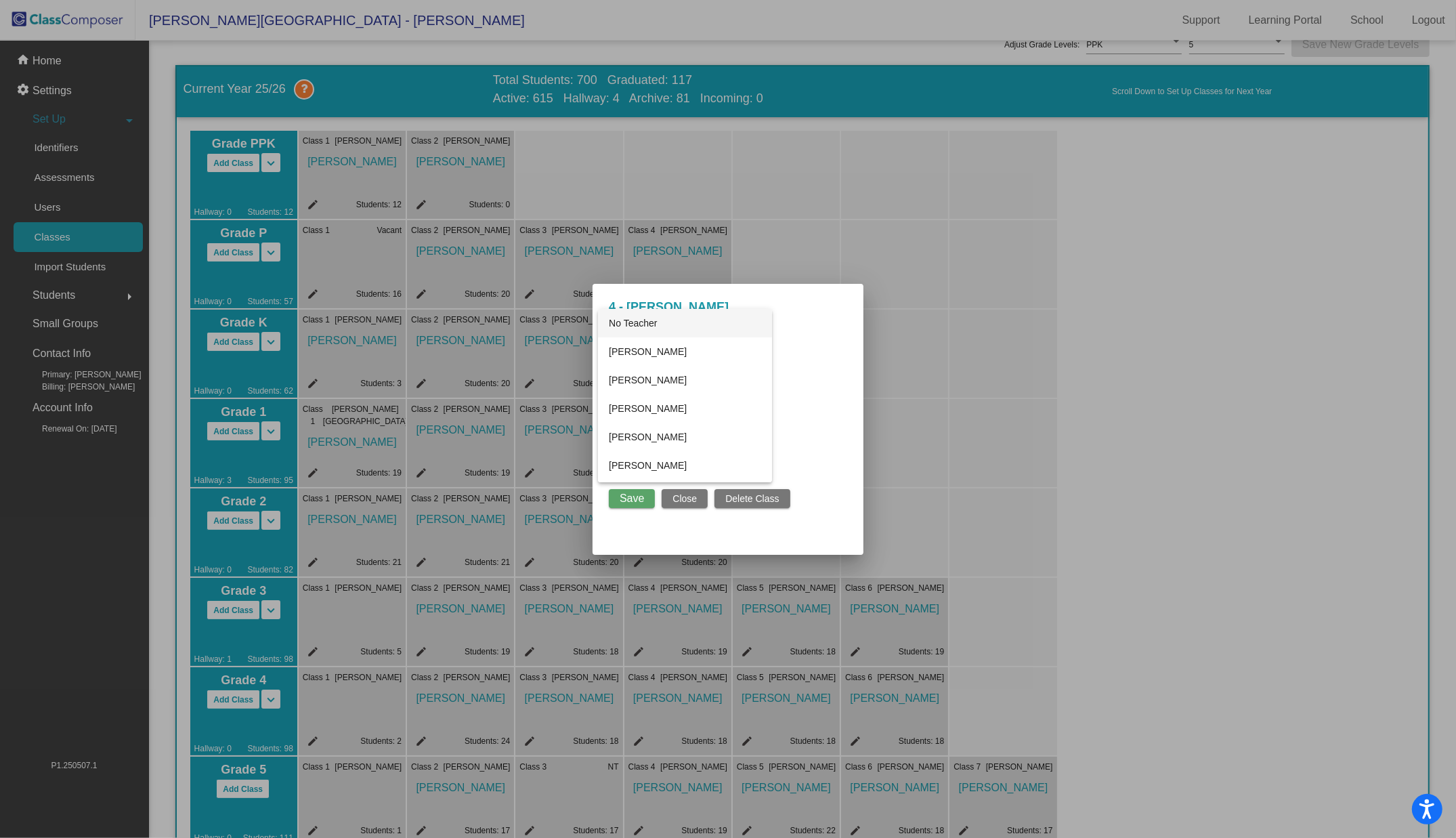 click on "No Teacher" at bounding box center (685, 323) 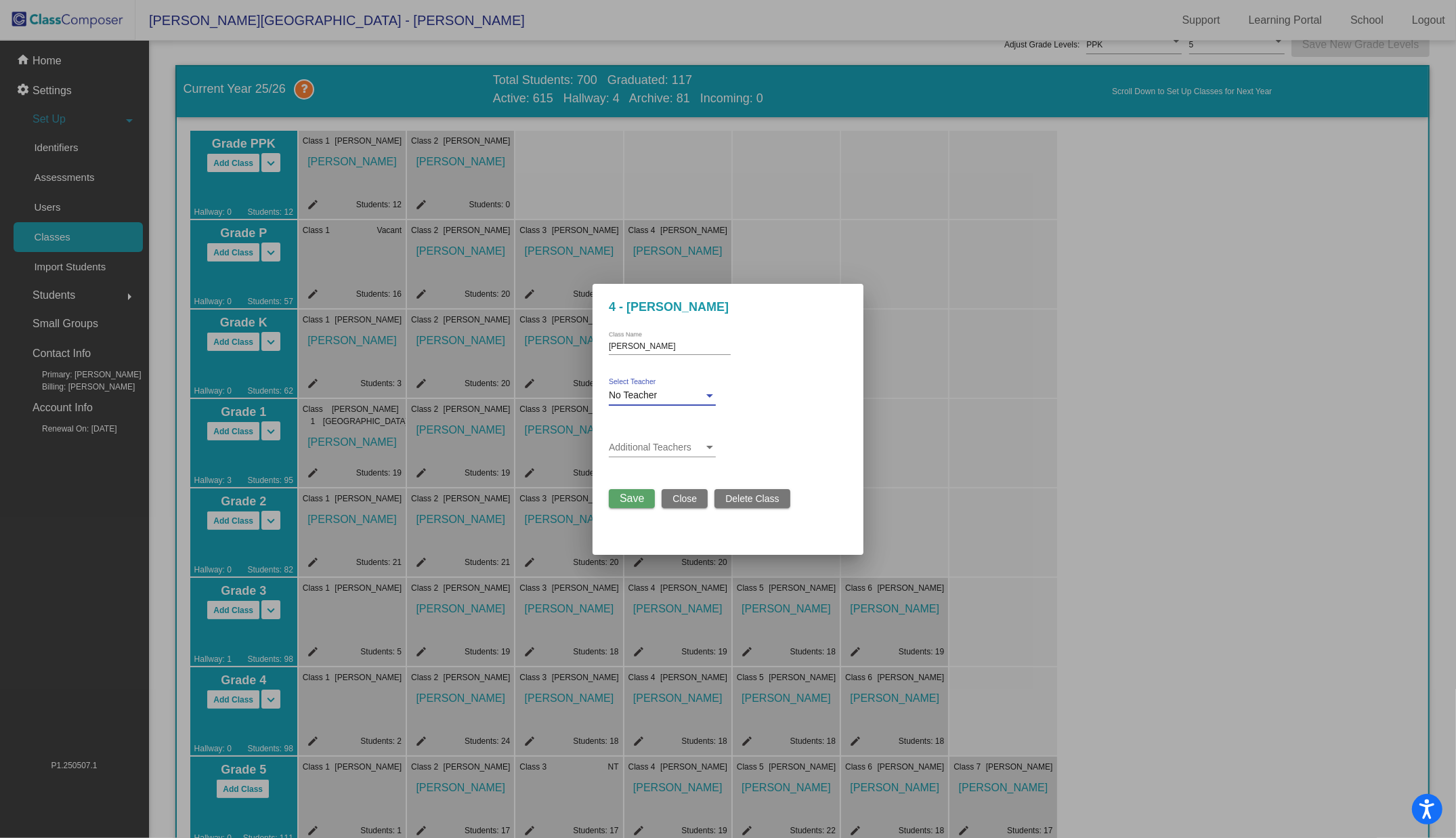 click on "Save" at bounding box center [632, 498] 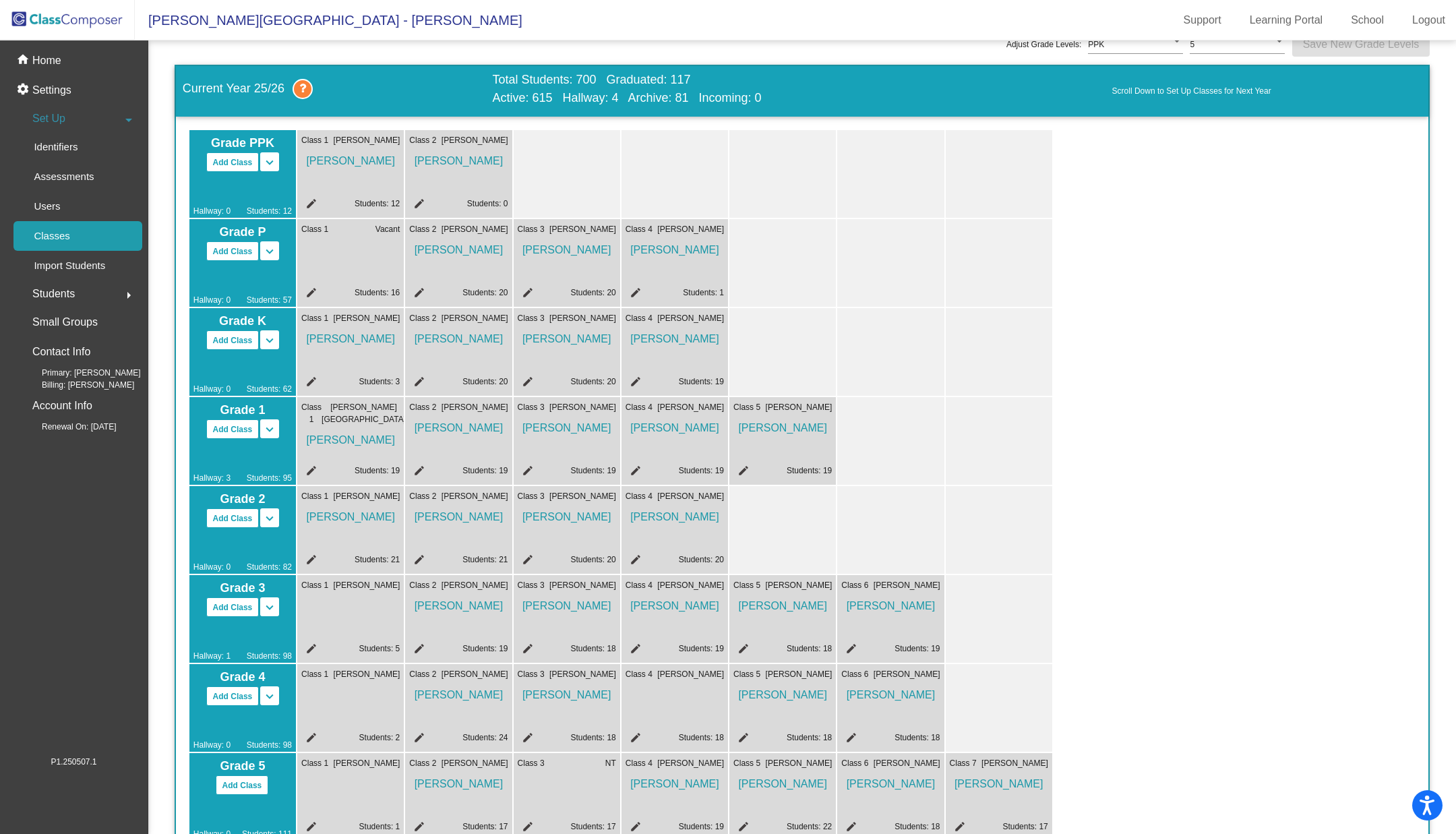 click on "edit" 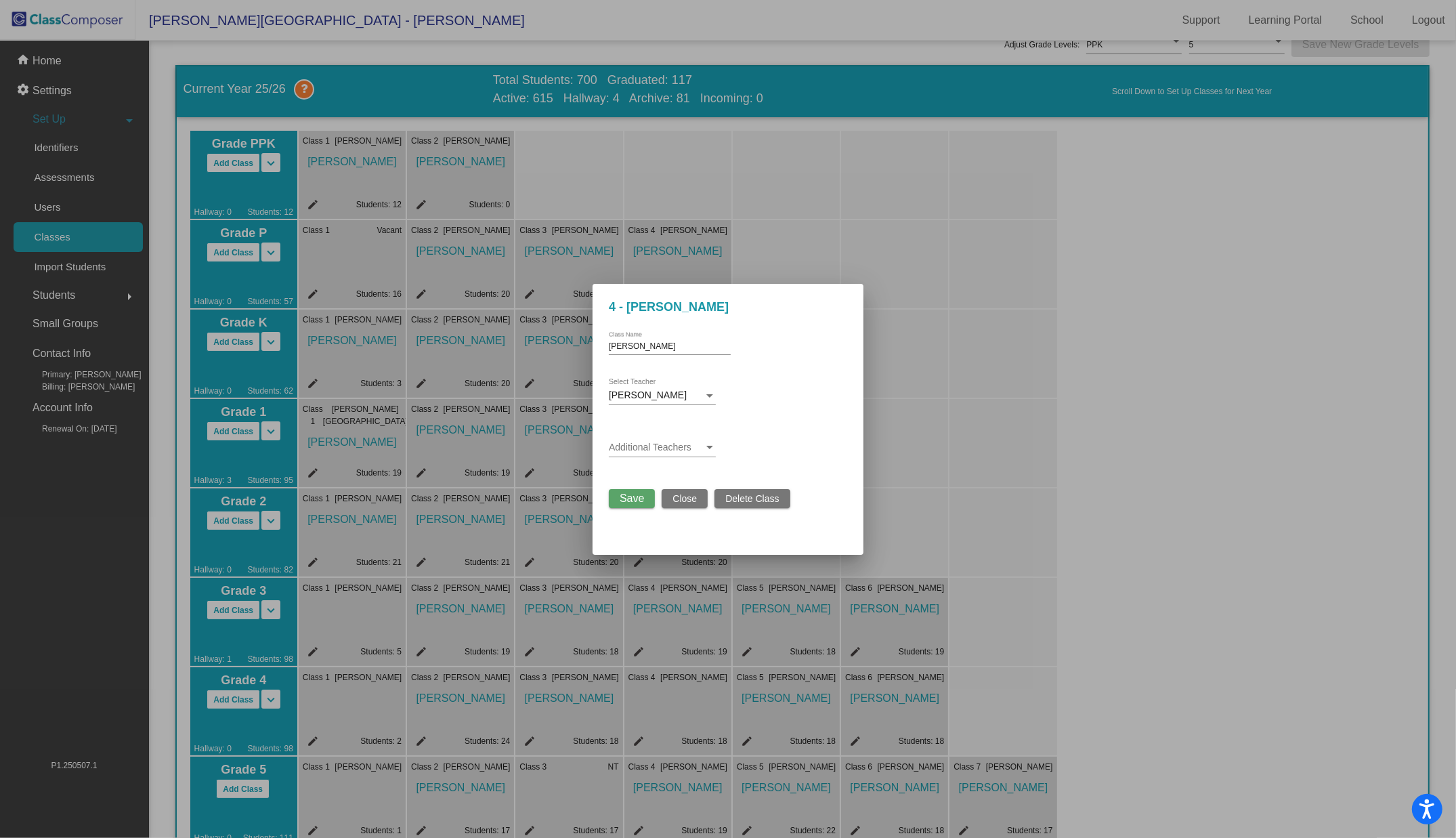 click on "J. Flores Class Name" at bounding box center (670, 343) 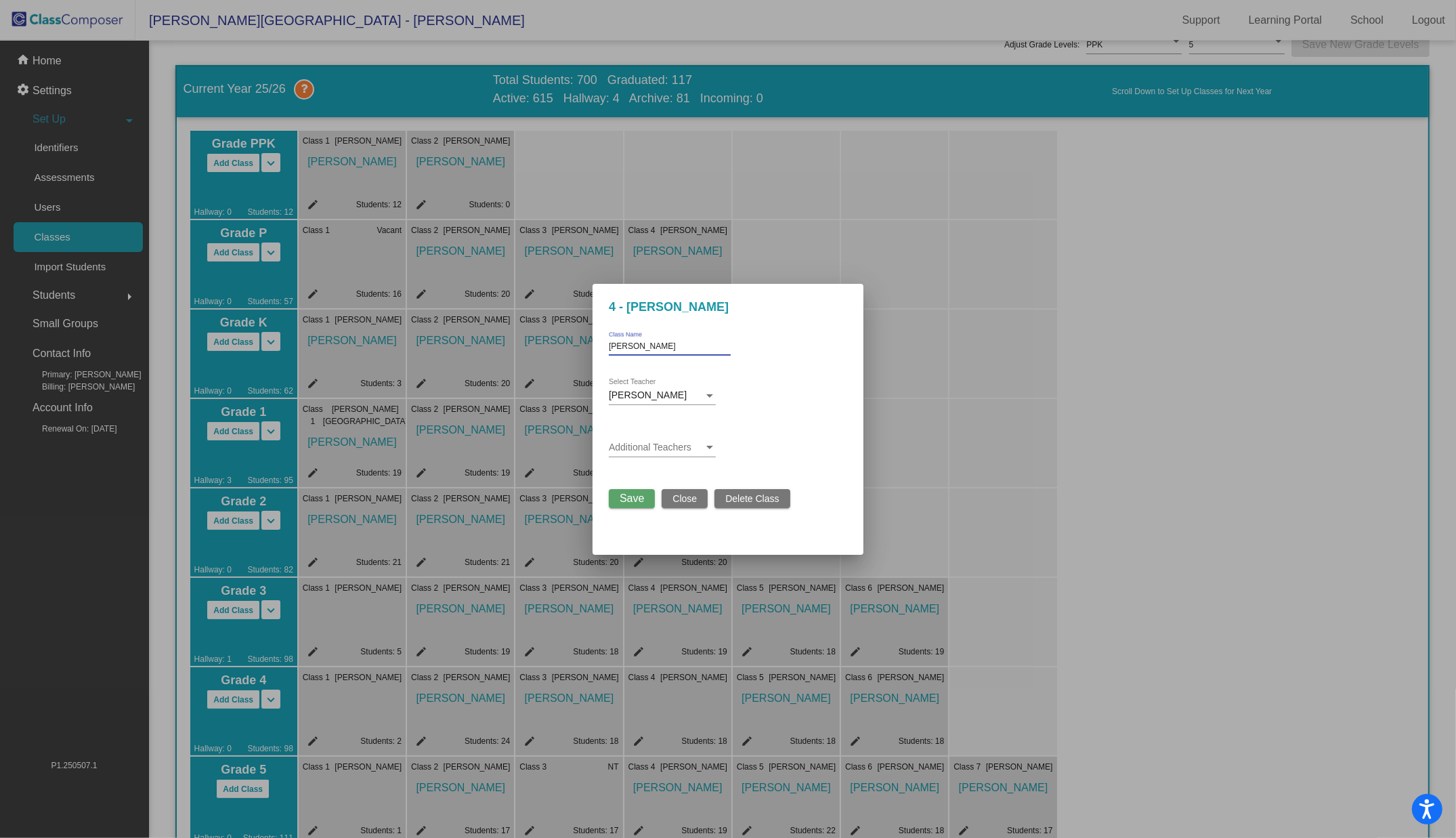 type on "J" 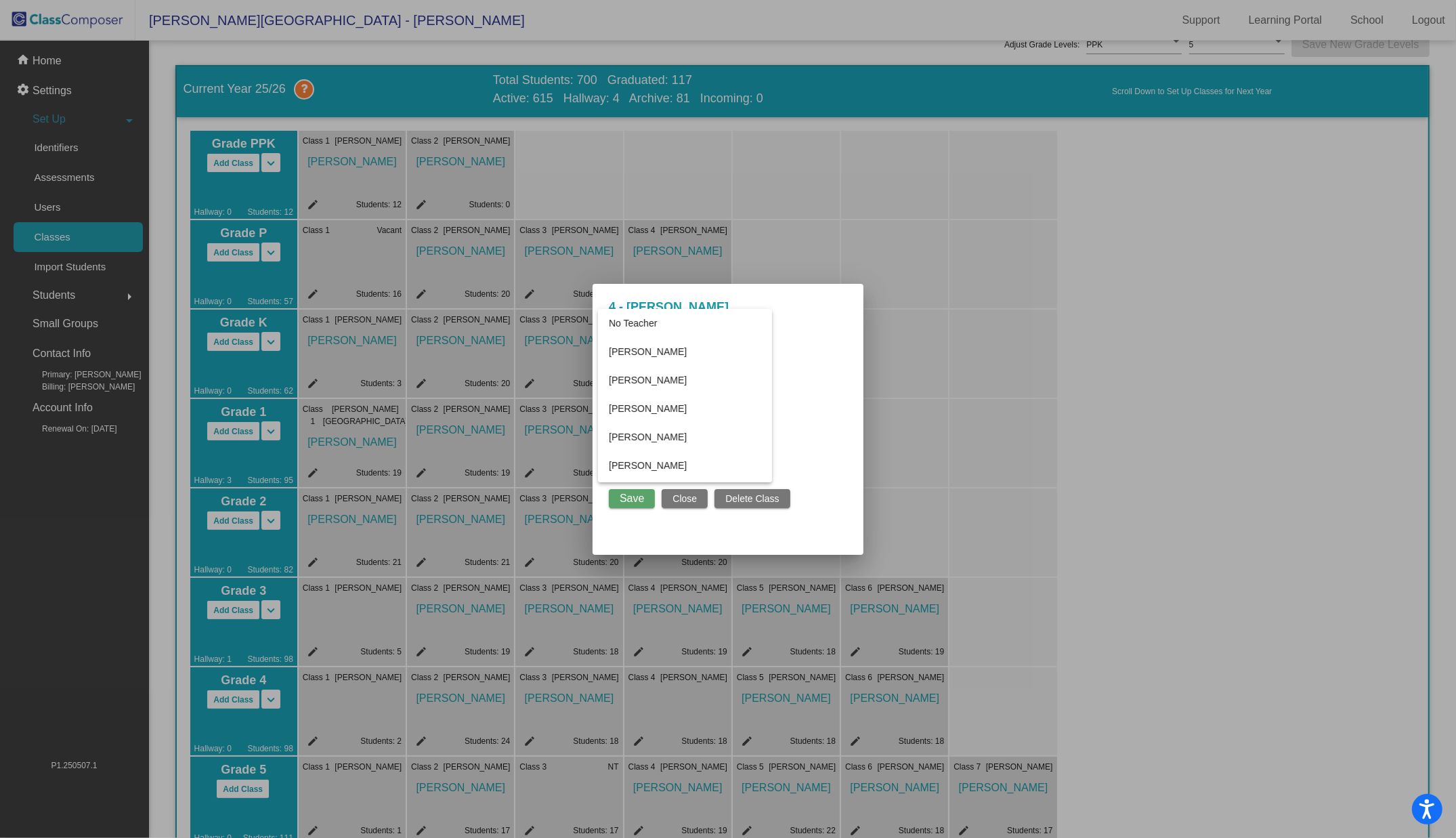 scroll, scrollTop: 610, scrollLeft: 0, axis: vertical 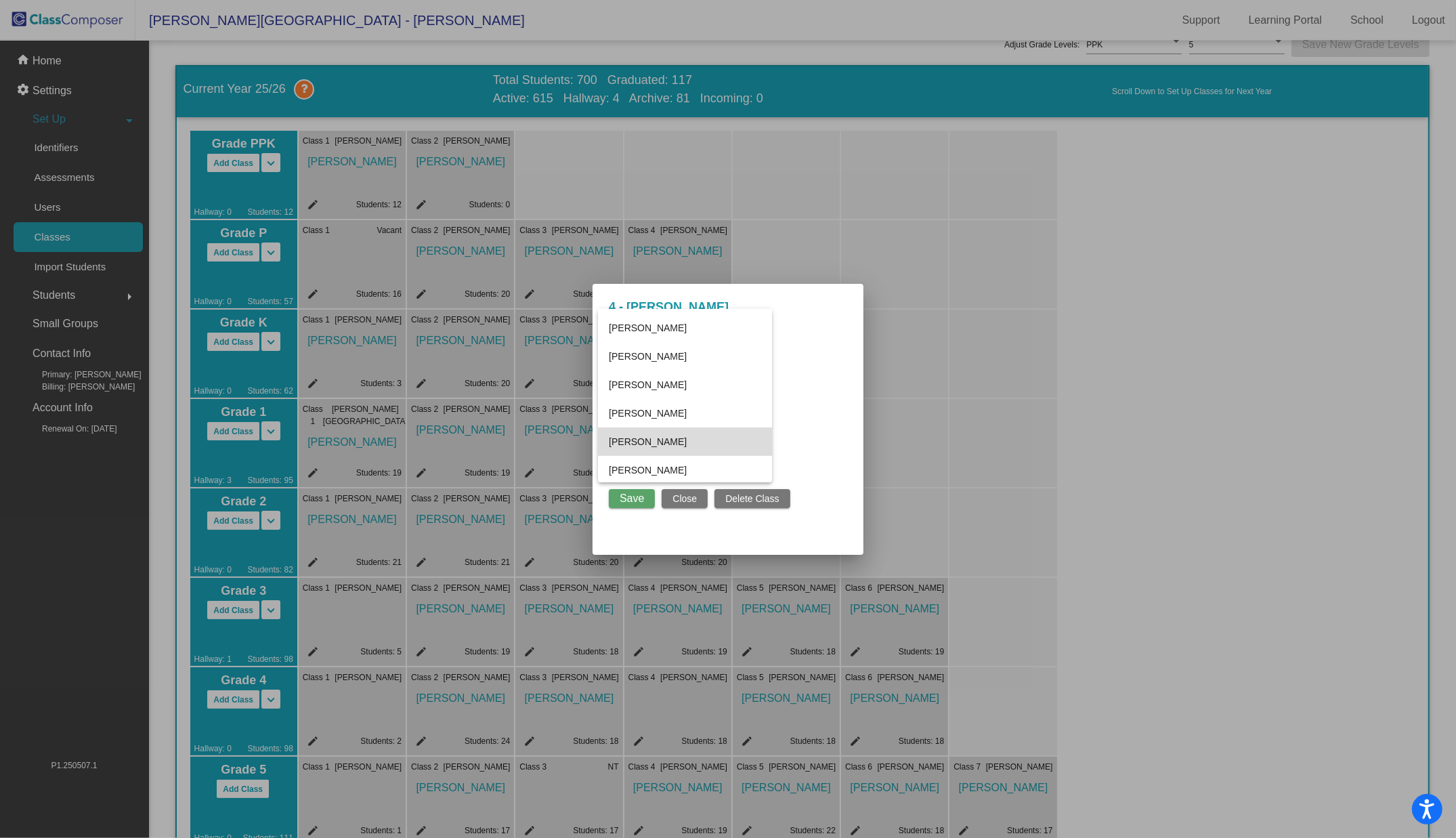 click on "Monica Nunez" at bounding box center [685, 442] 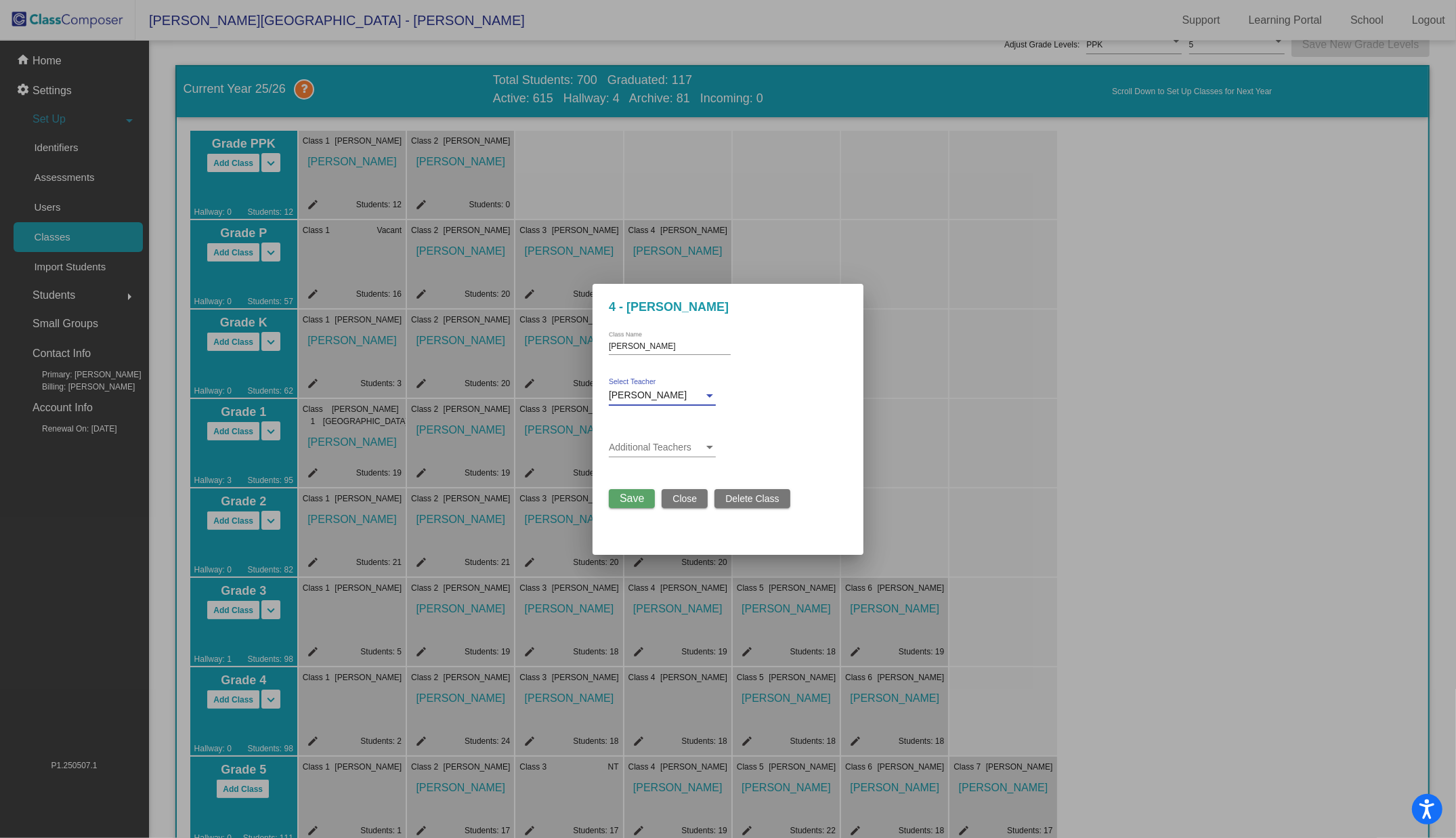 click on "Save" at bounding box center (632, 498) 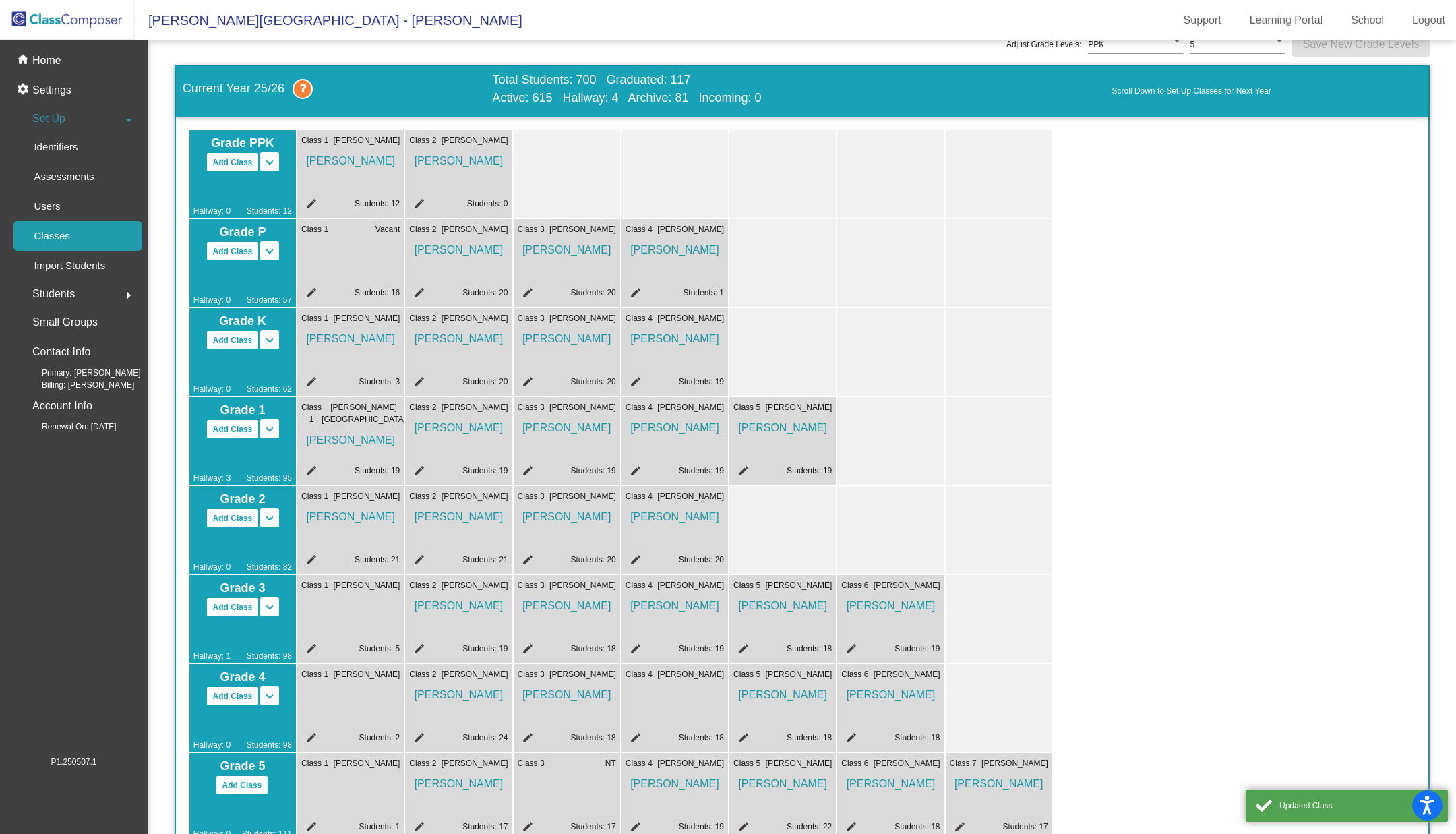 click on "edit" 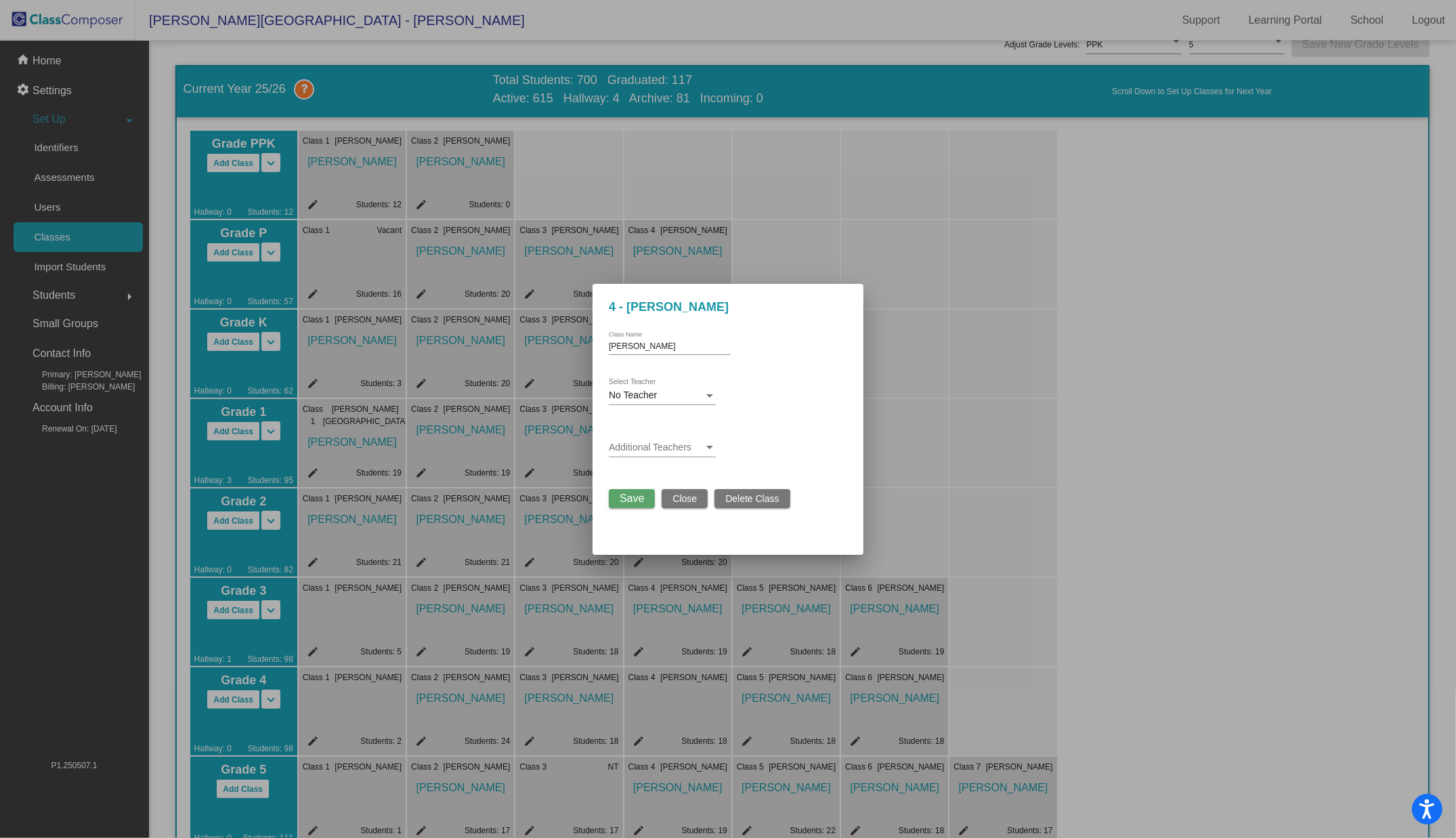 click on "No Teacher" at bounding box center [656, 396] 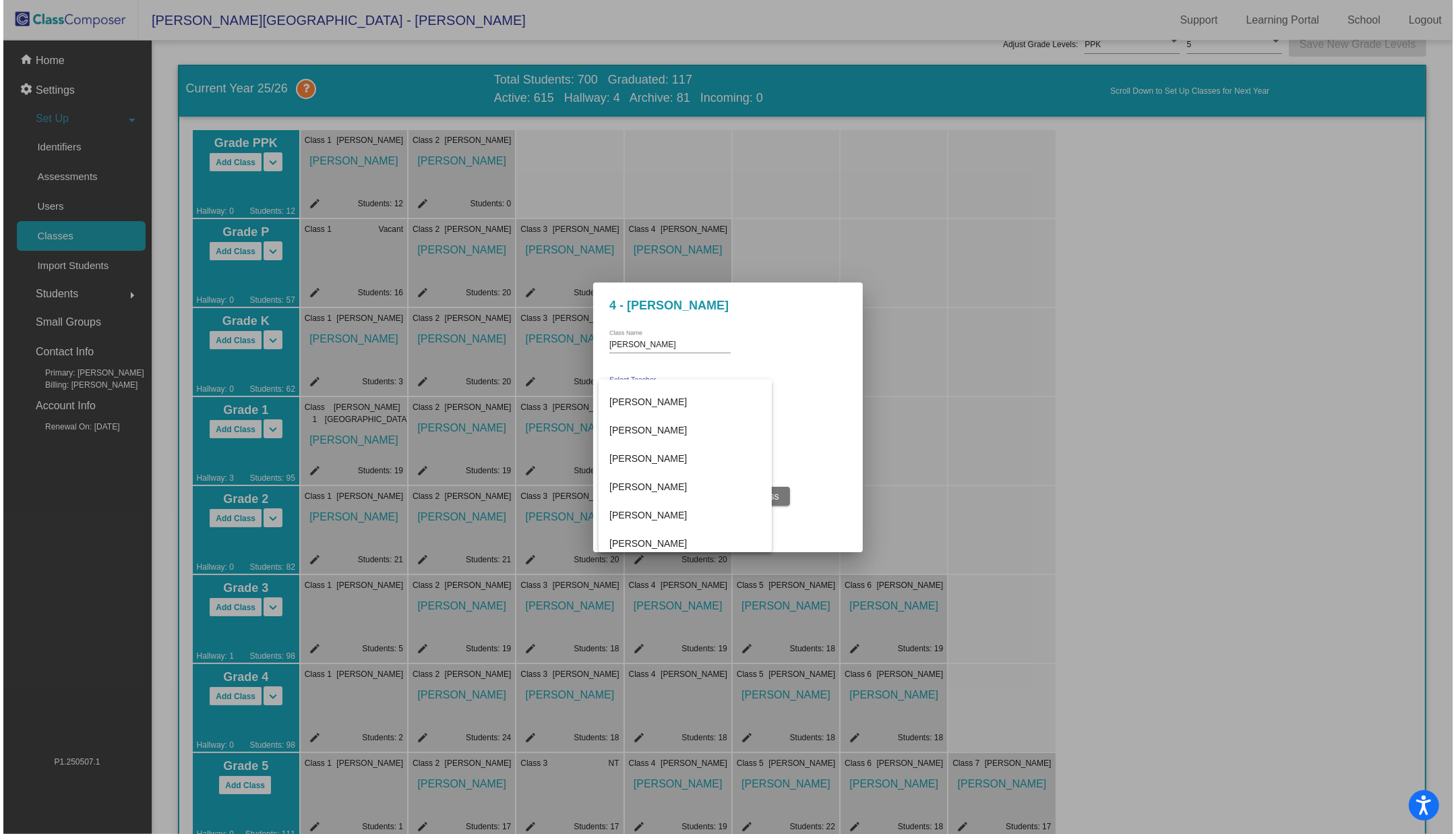 scroll, scrollTop: 618, scrollLeft: 0, axis: vertical 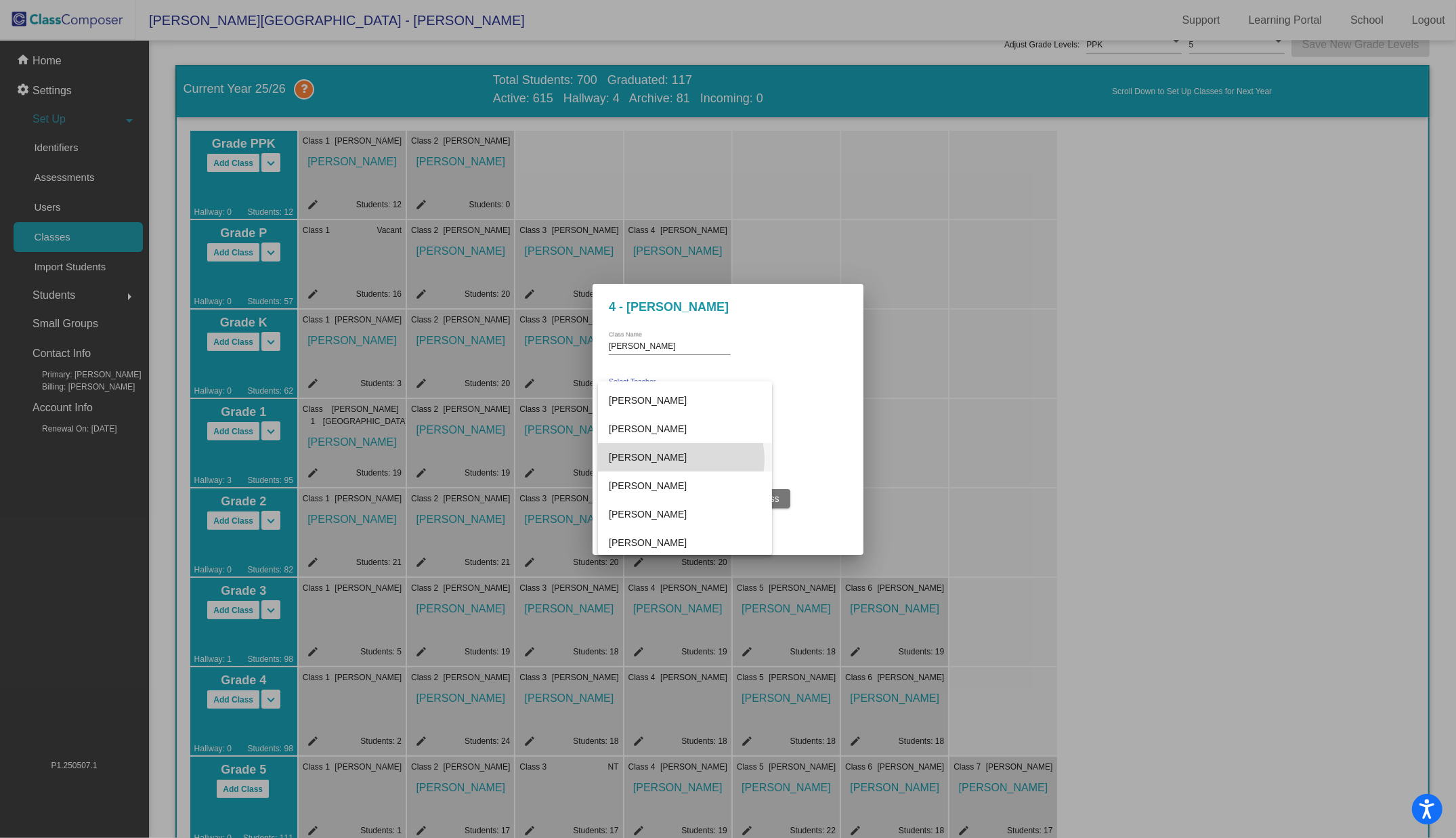 click on "Julian Flores" at bounding box center [685, 457] 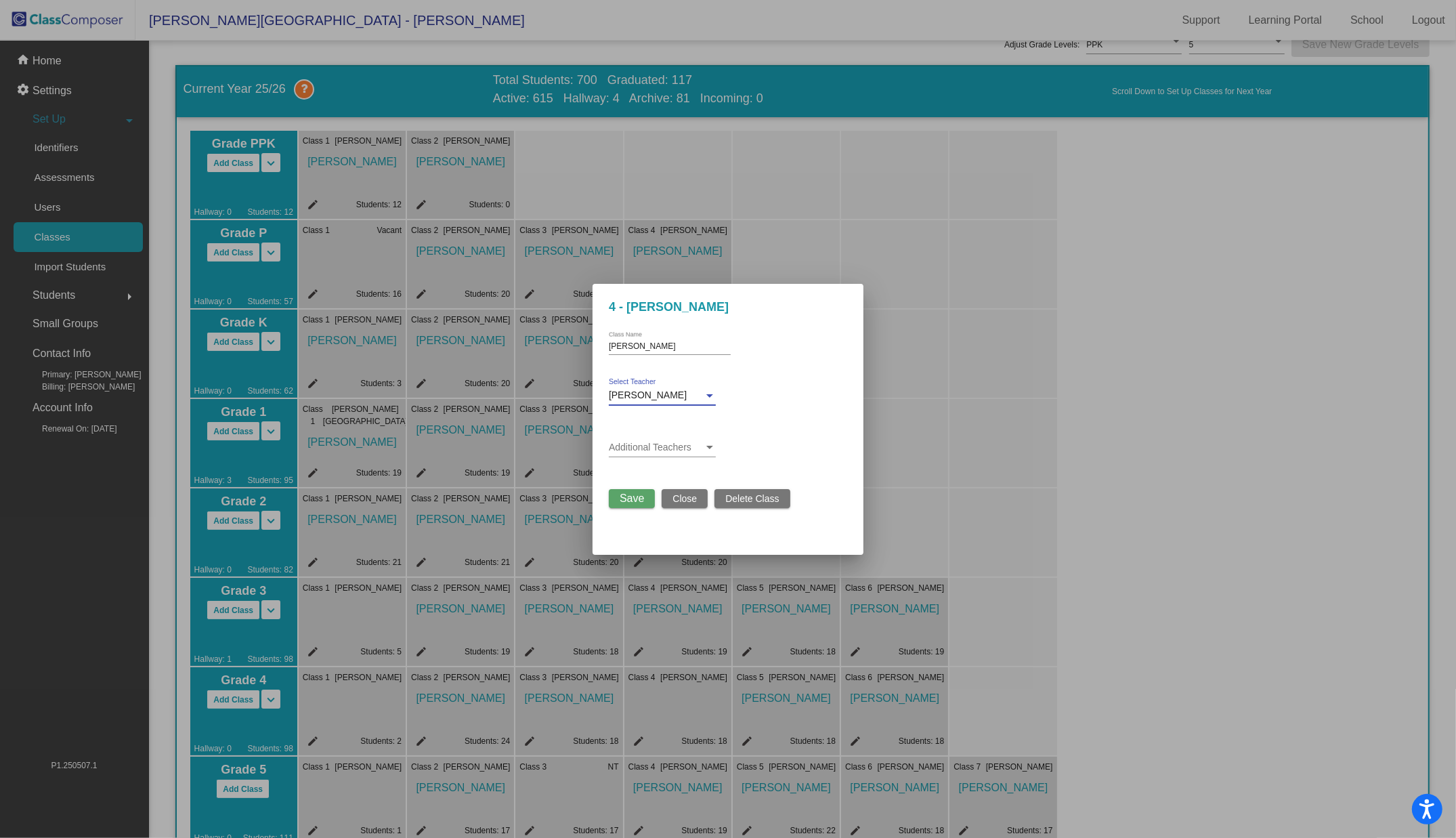 click on "Save" at bounding box center (632, 498) 